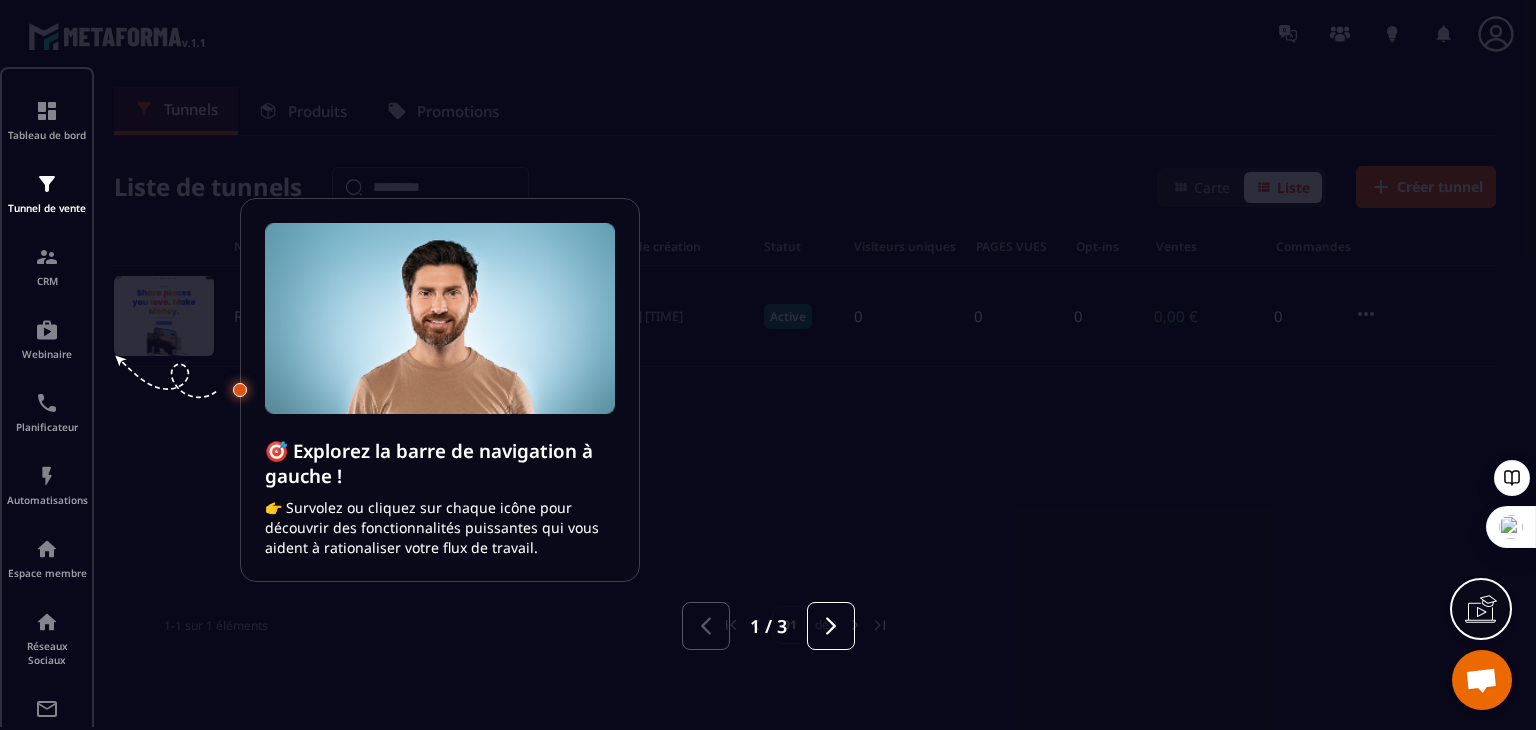 scroll, scrollTop: 0, scrollLeft: 0, axis: both 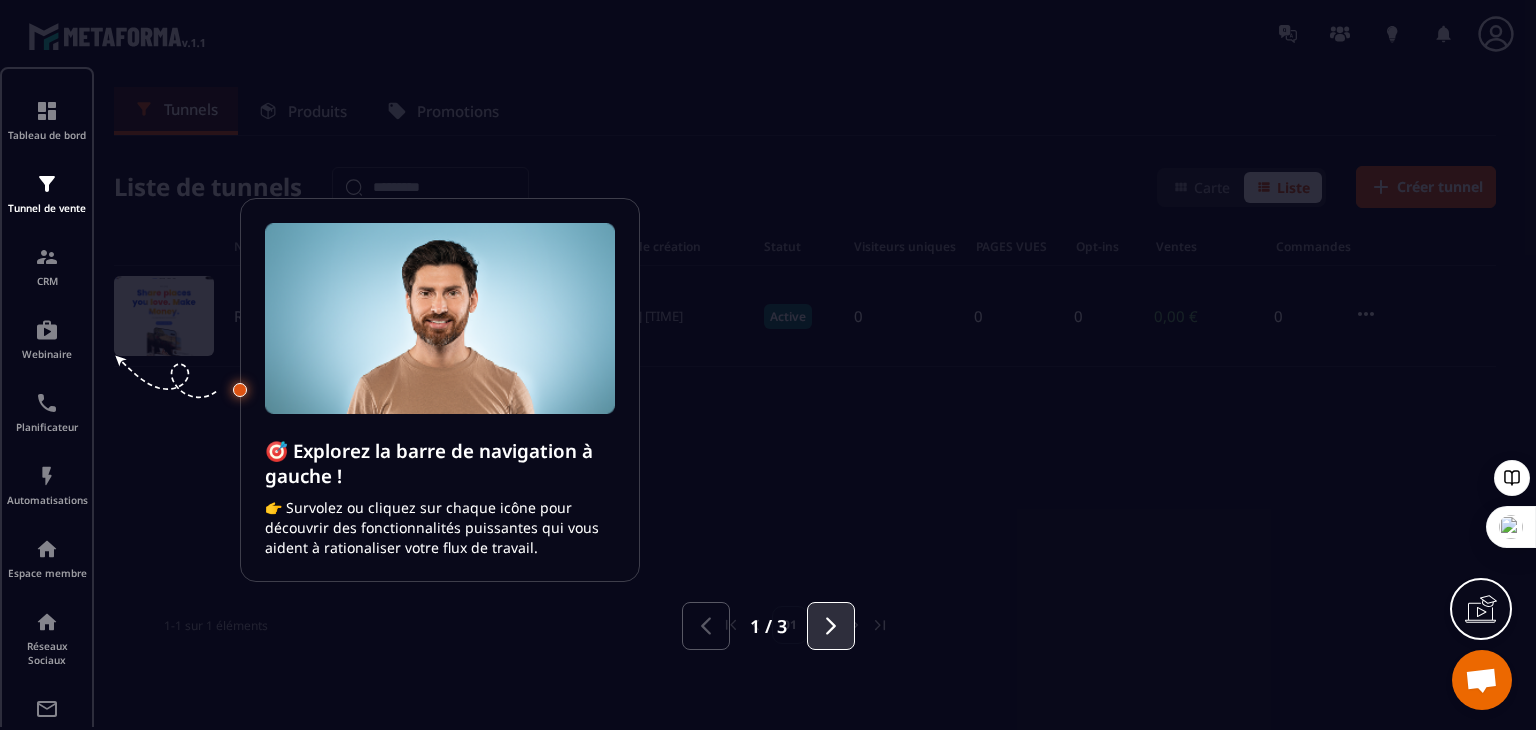 click 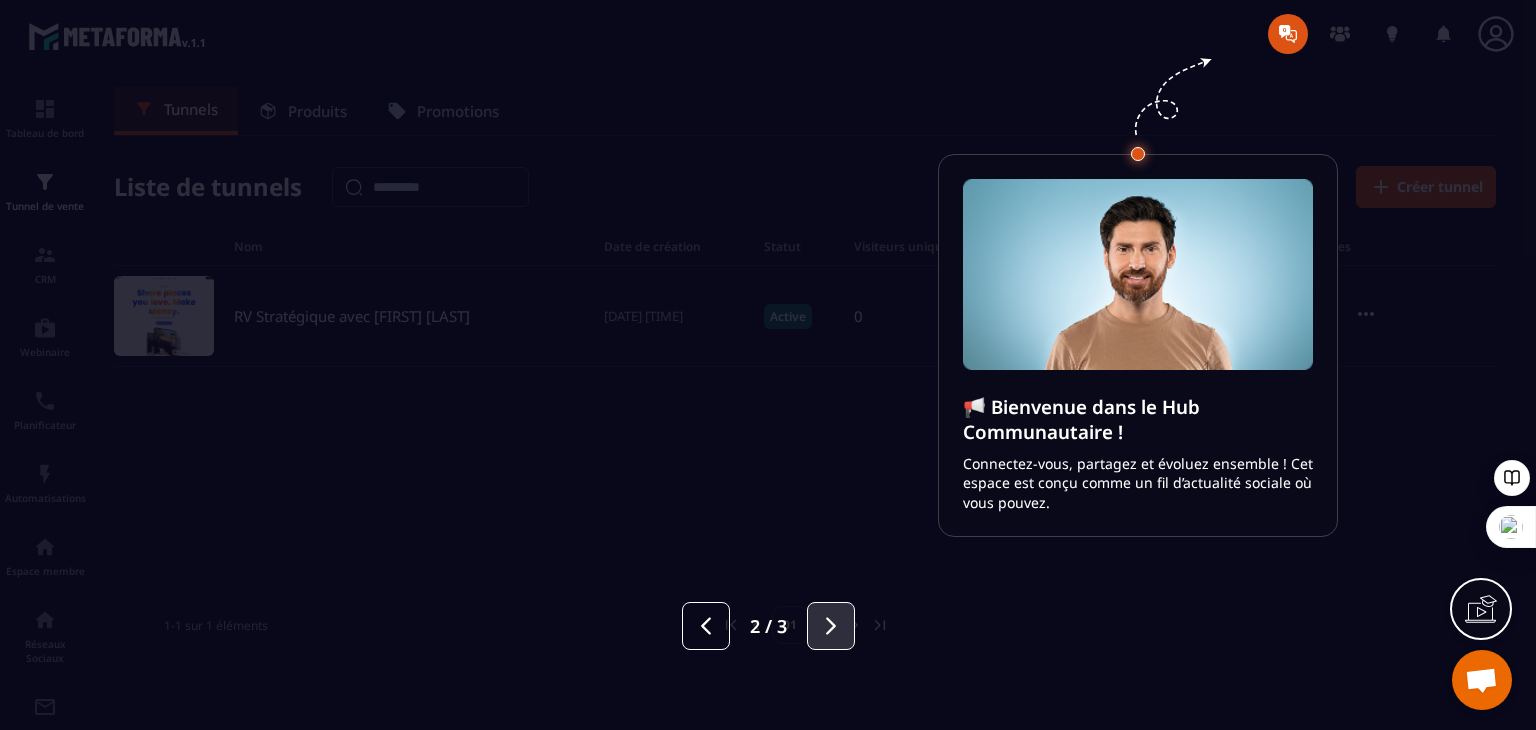 click 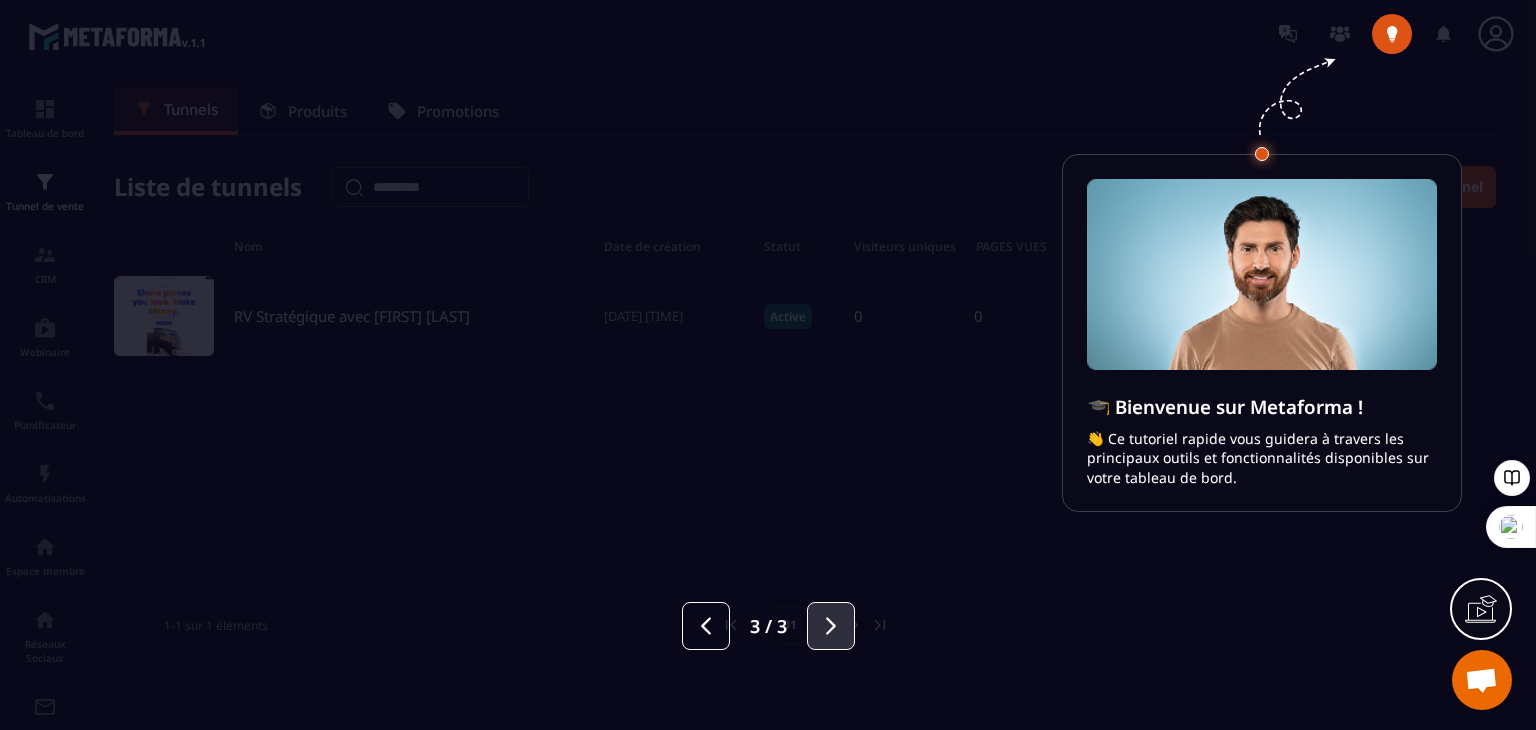click 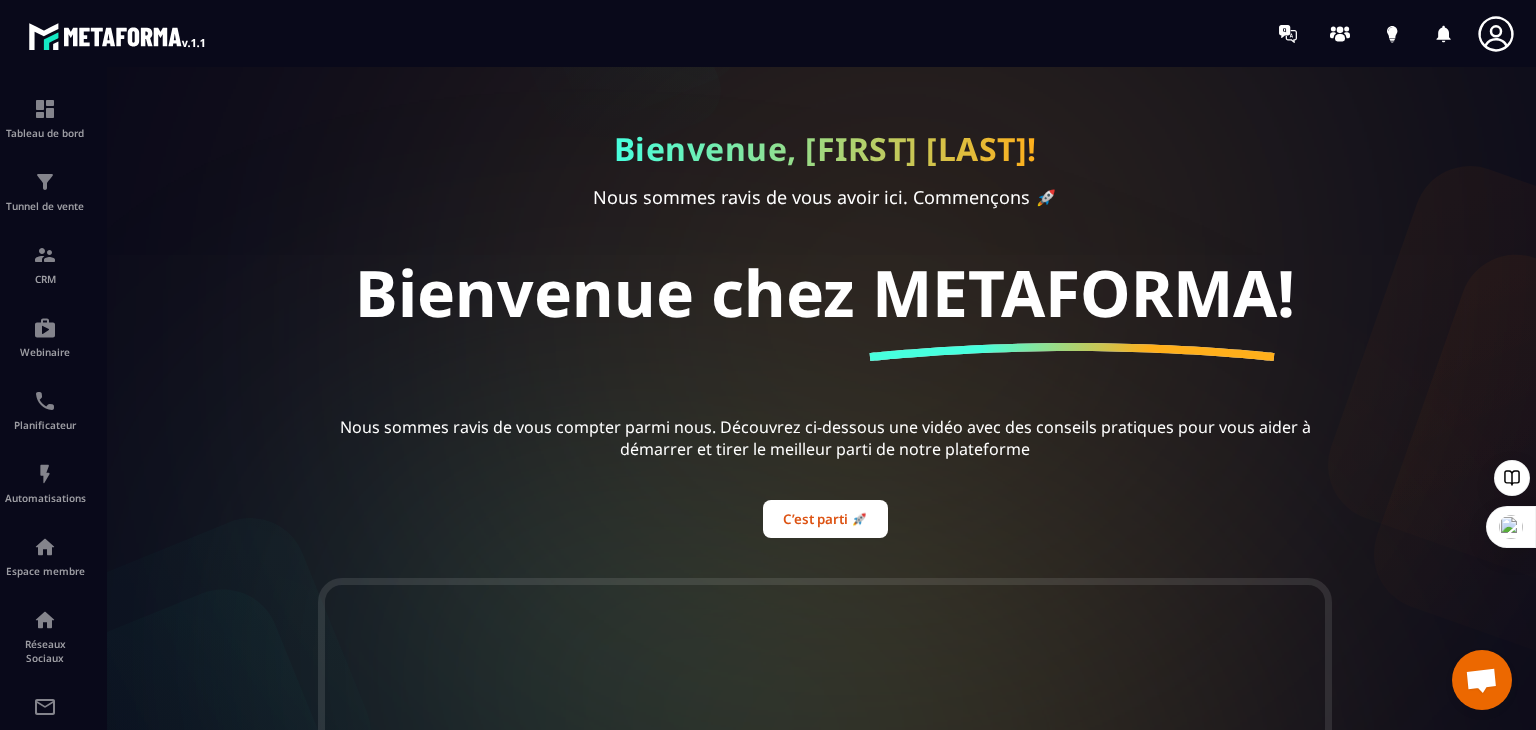 scroll, scrollTop: 88, scrollLeft: 0, axis: vertical 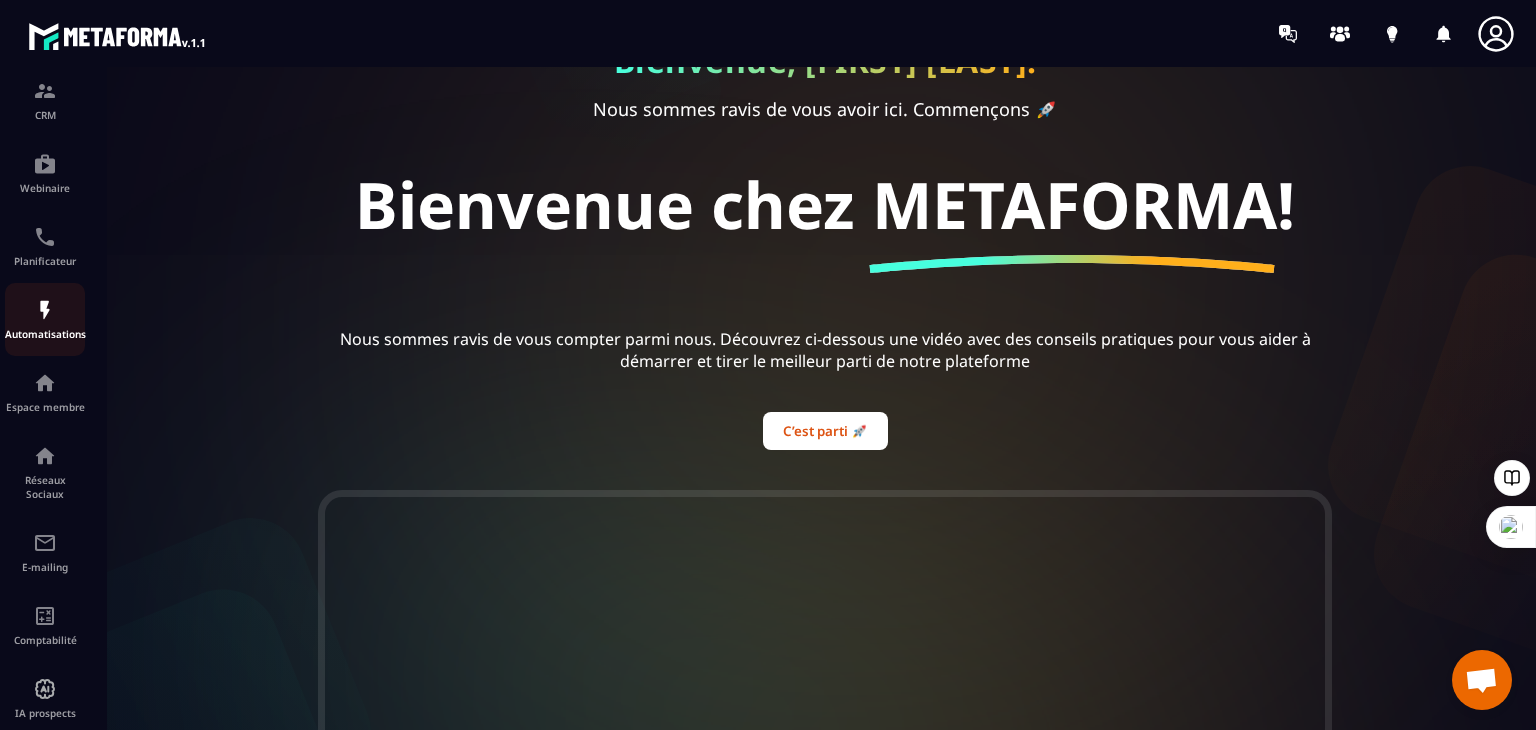 click at bounding box center [45, 310] 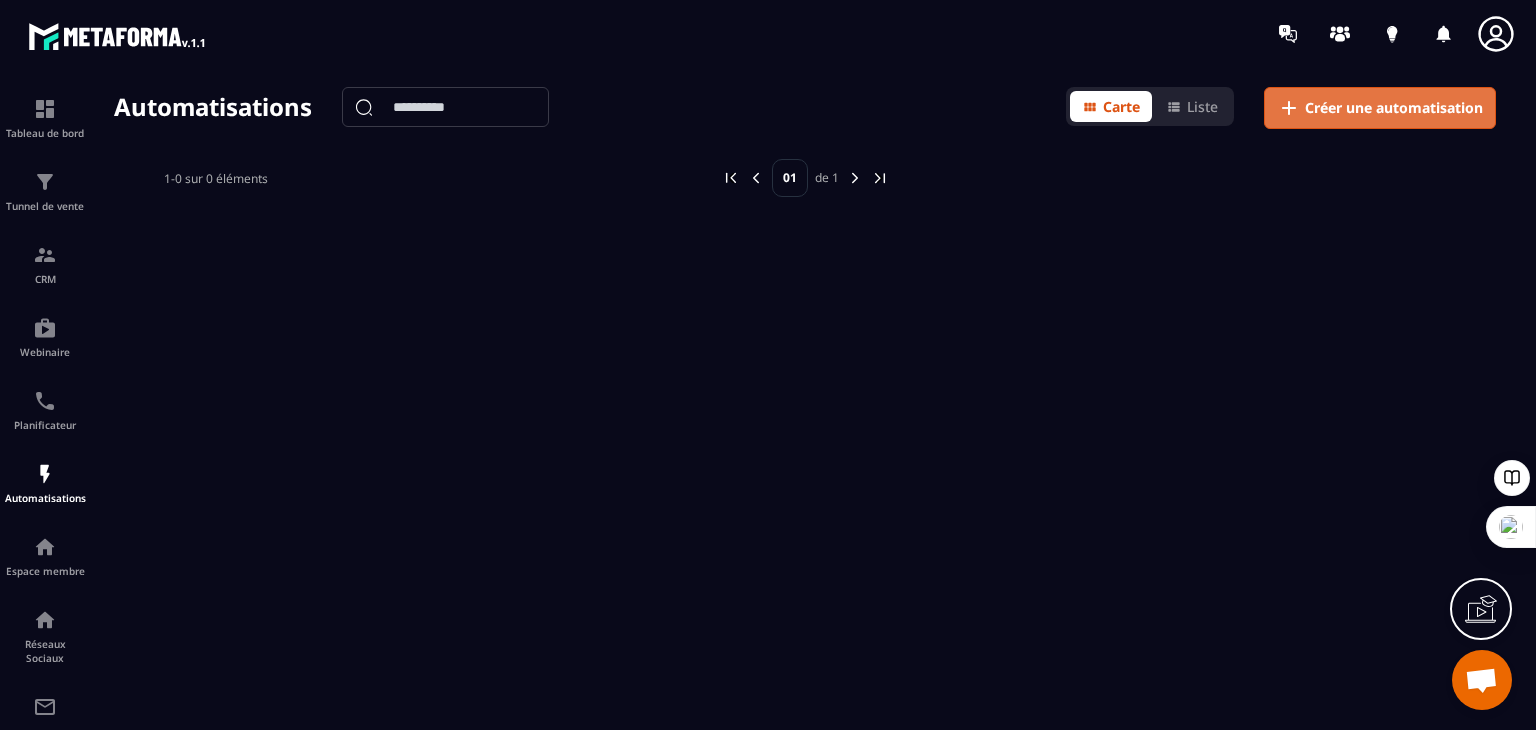 click on "Créer une automatisation" 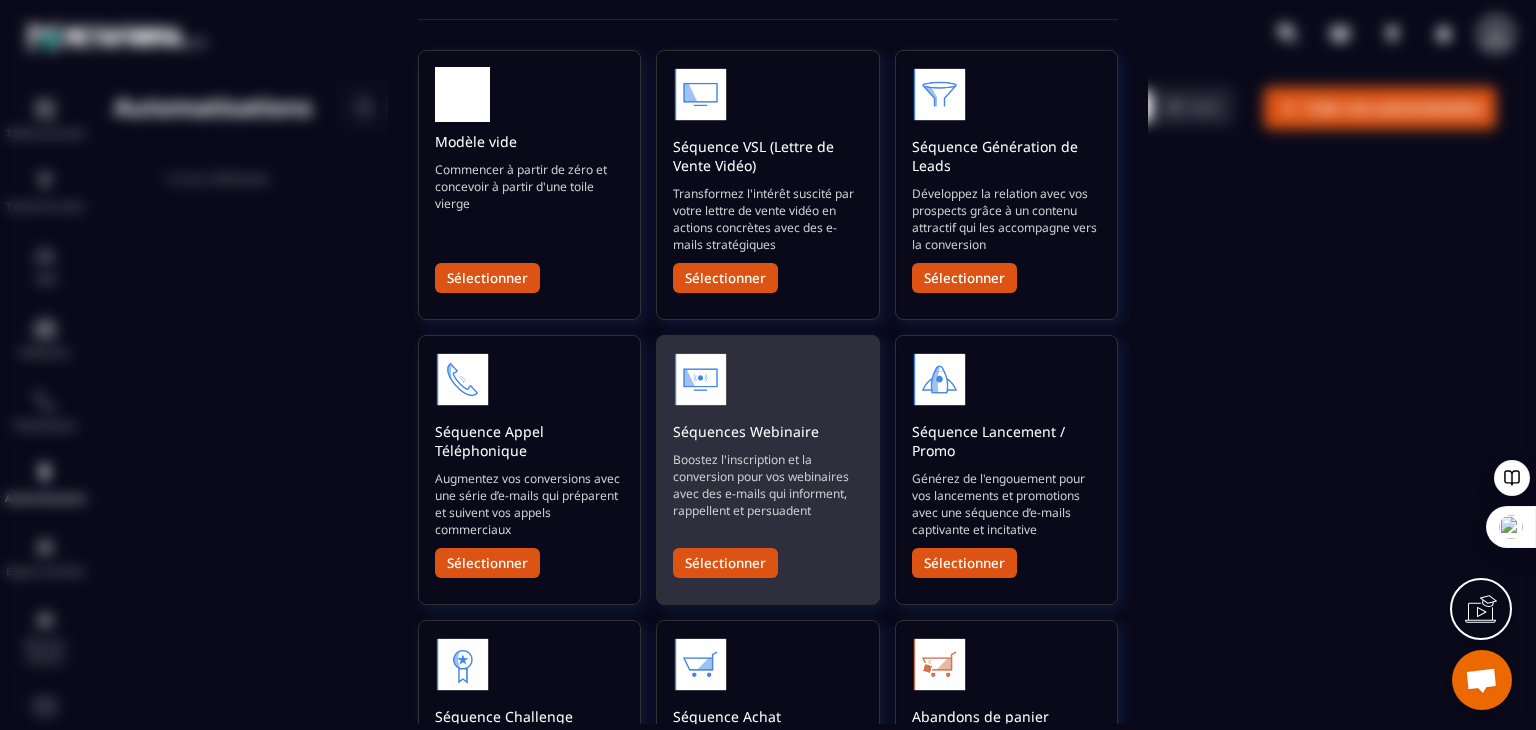 scroll, scrollTop: 96, scrollLeft: 0, axis: vertical 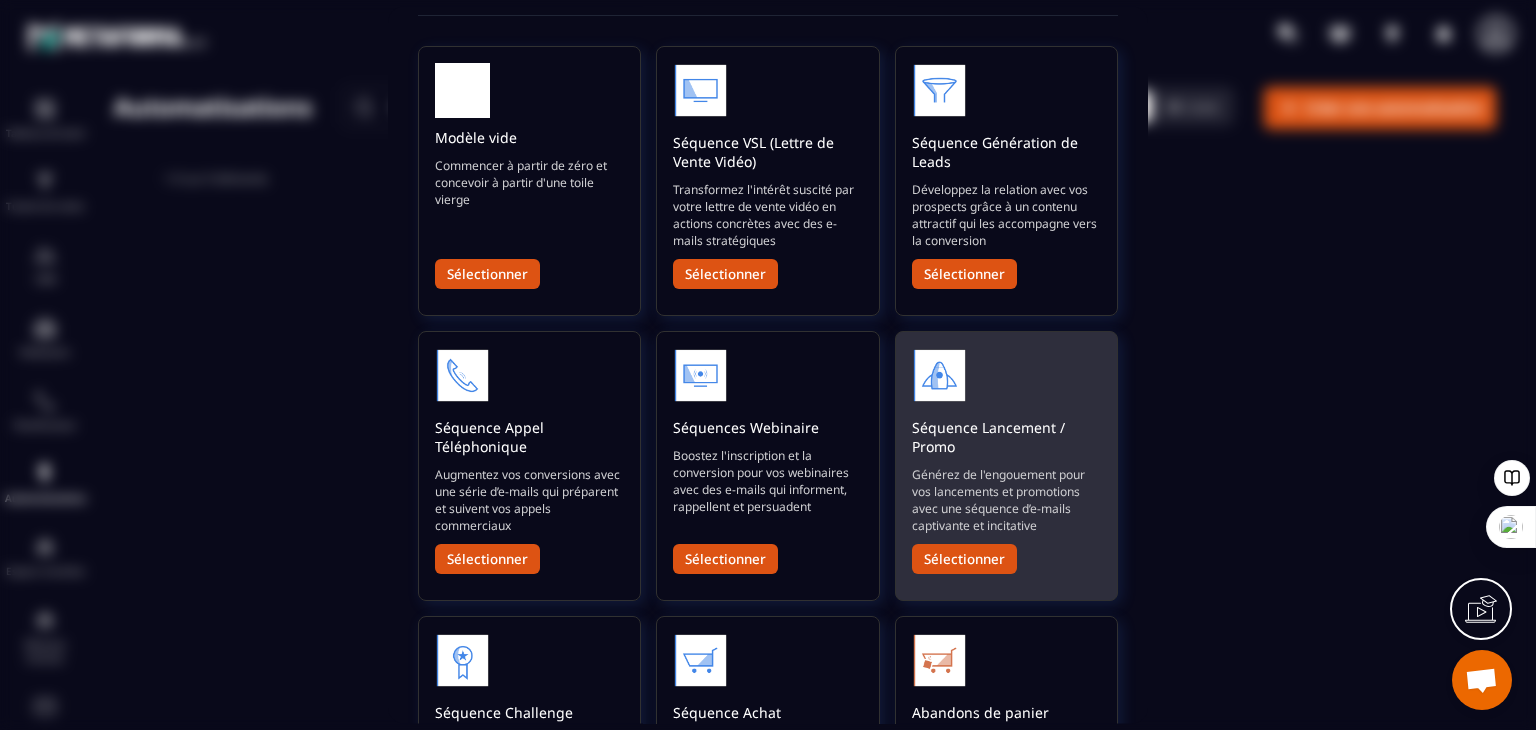 click on "Sélectionner" at bounding box center [964, 560] 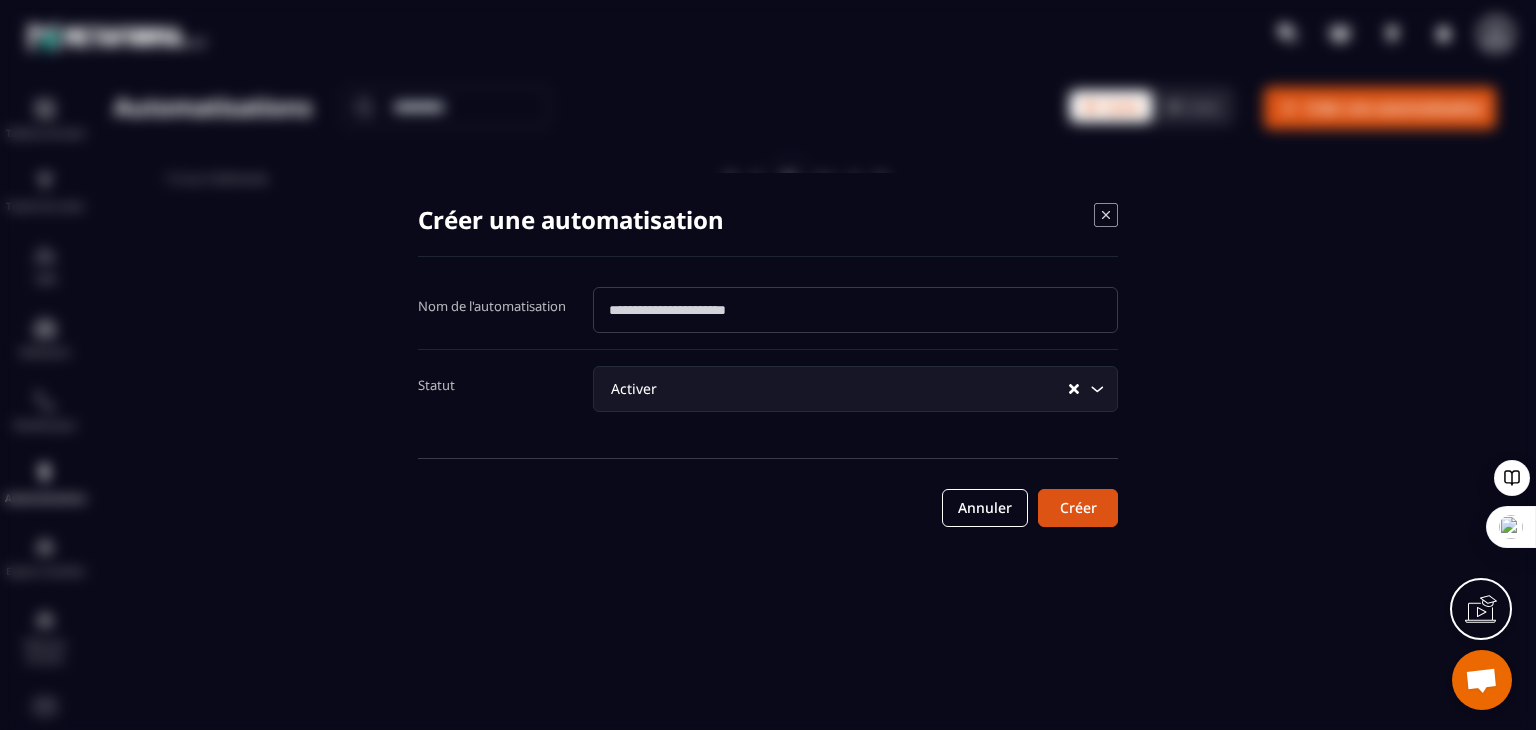 click at bounding box center [855, 310] 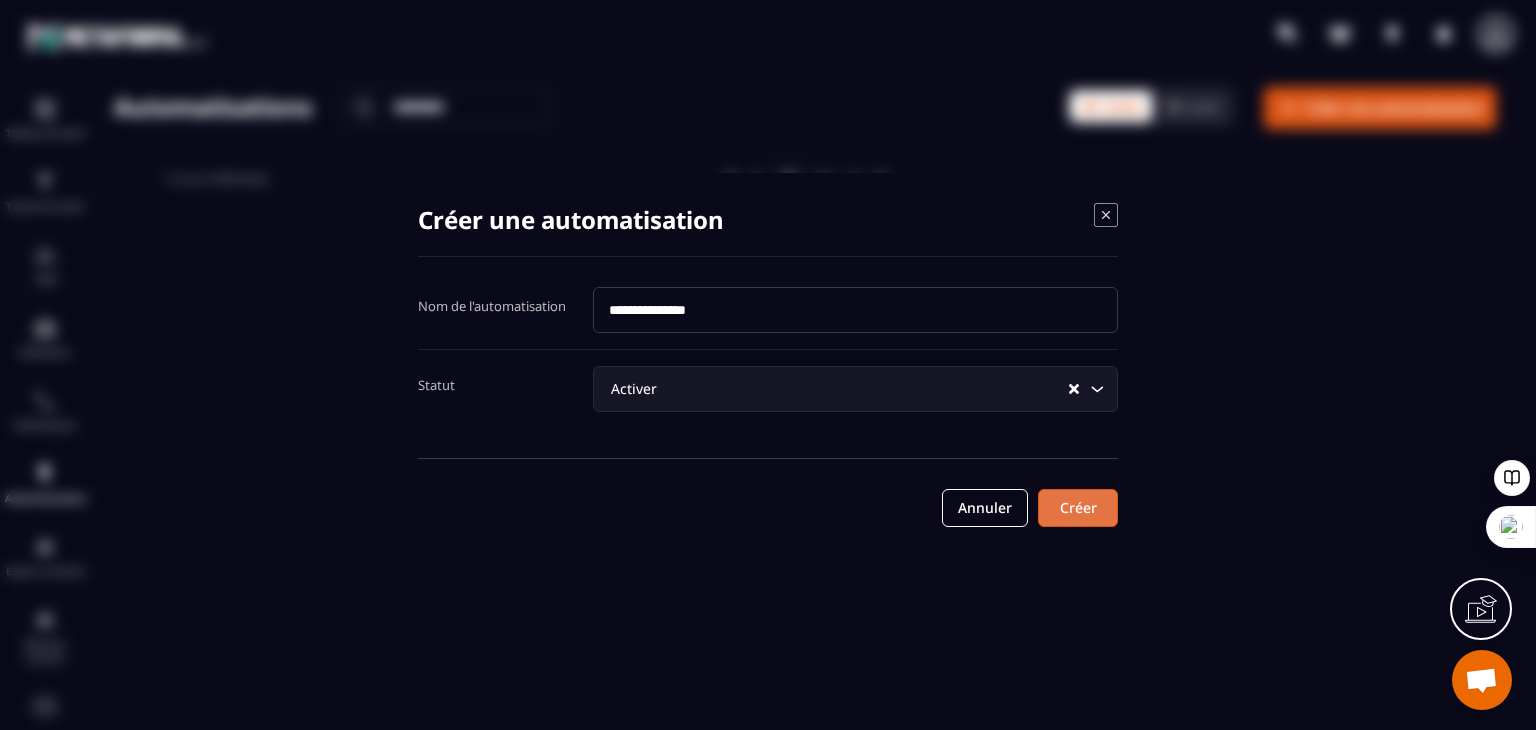 type on "**********" 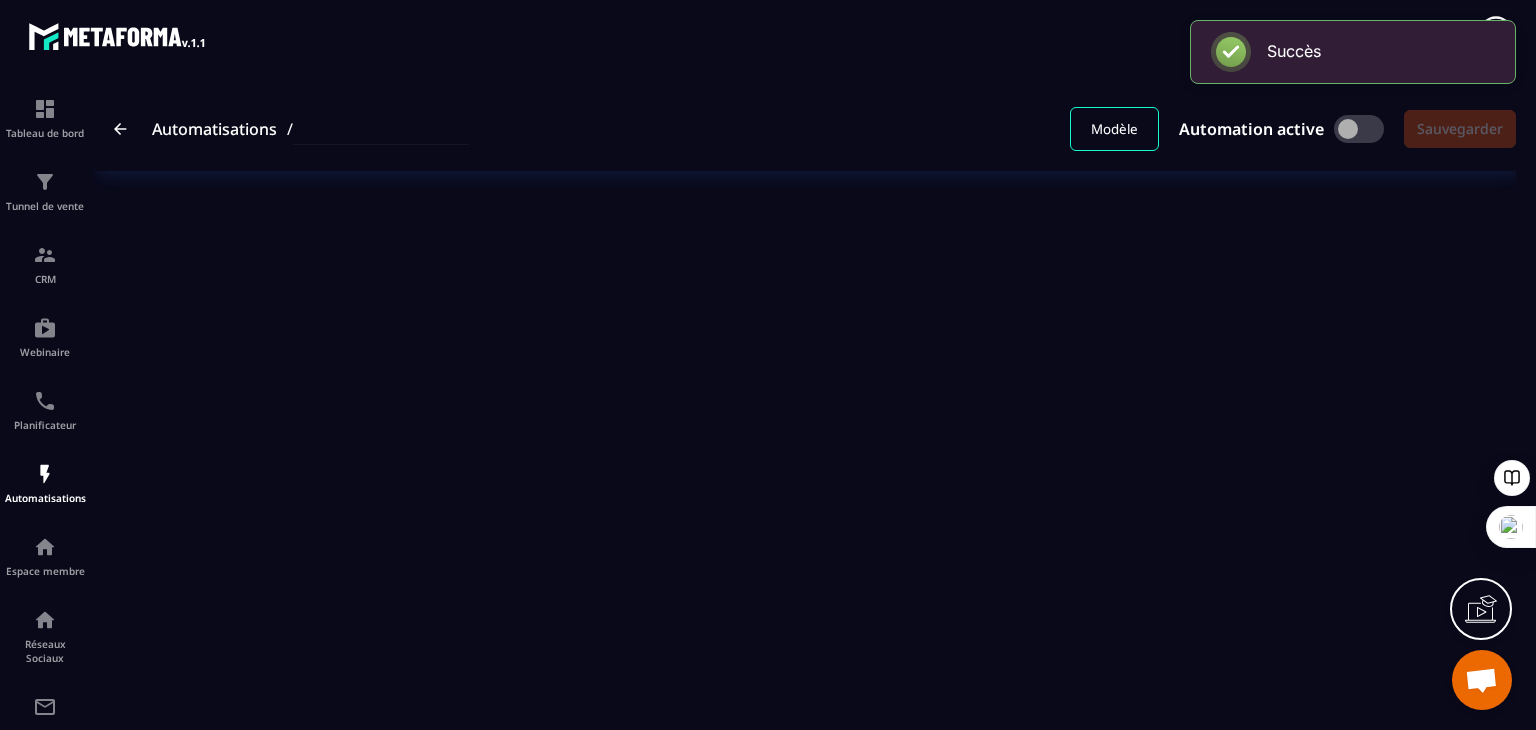 type on "**********" 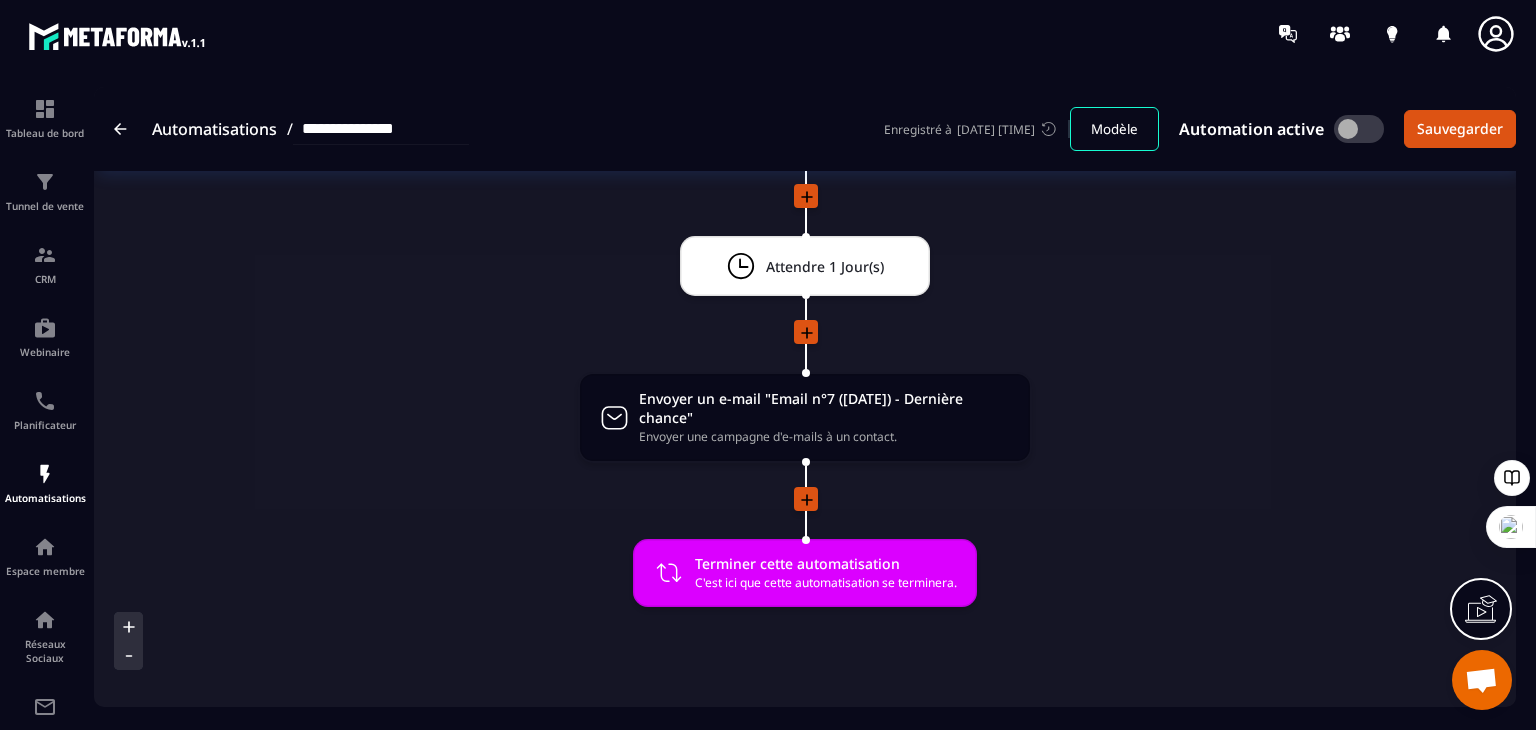 scroll, scrollTop: 1899, scrollLeft: 0, axis: vertical 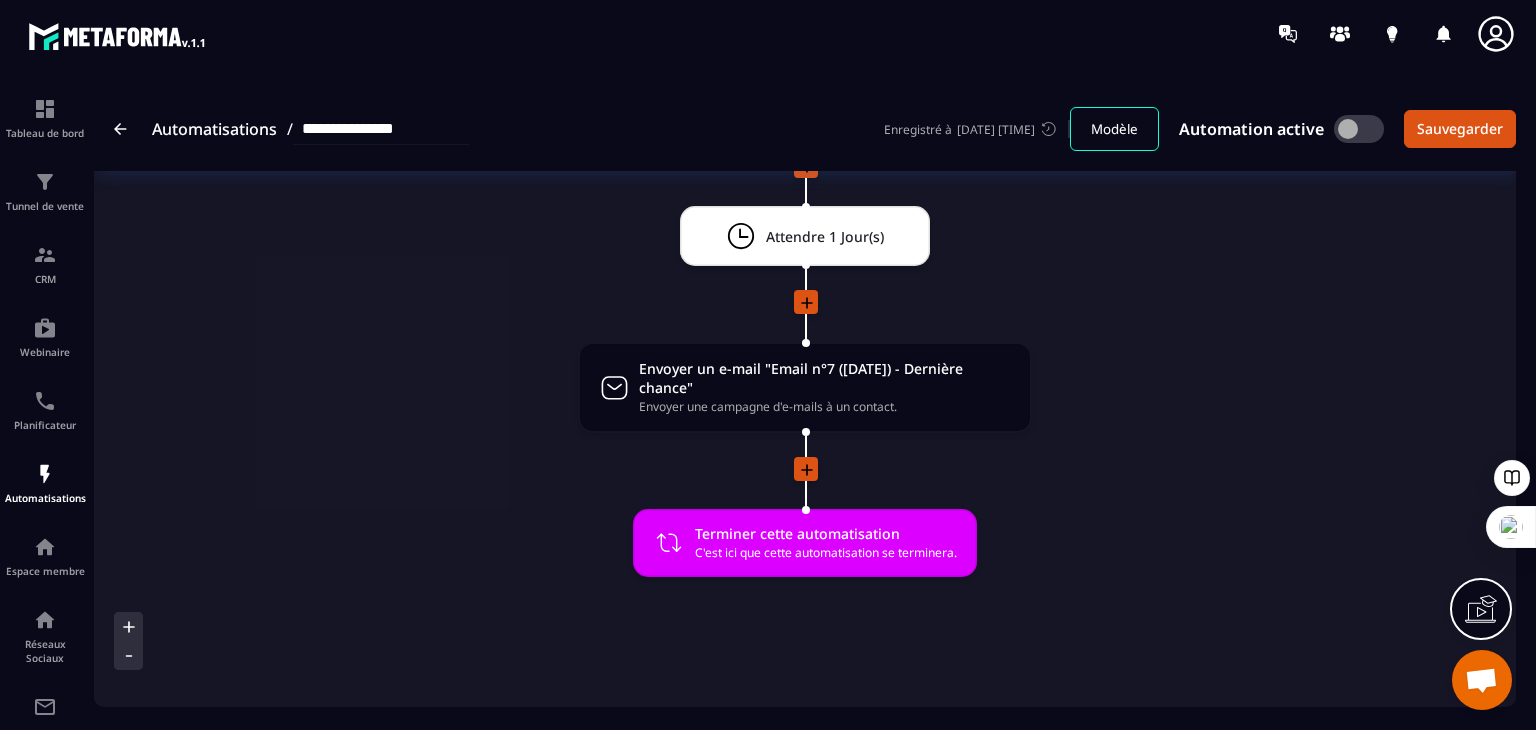 click 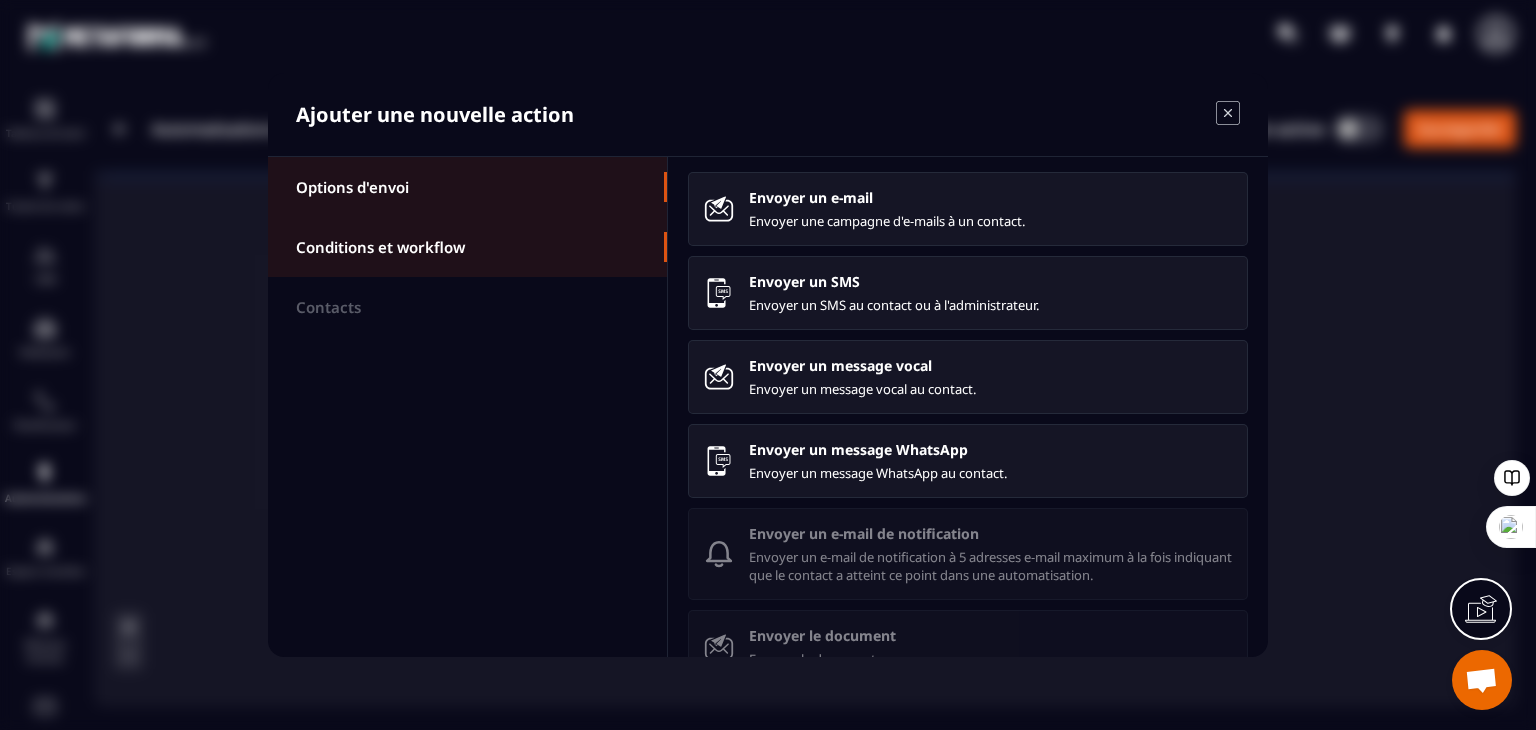 click on "Conditions et workflow" at bounding box center [380, 247] 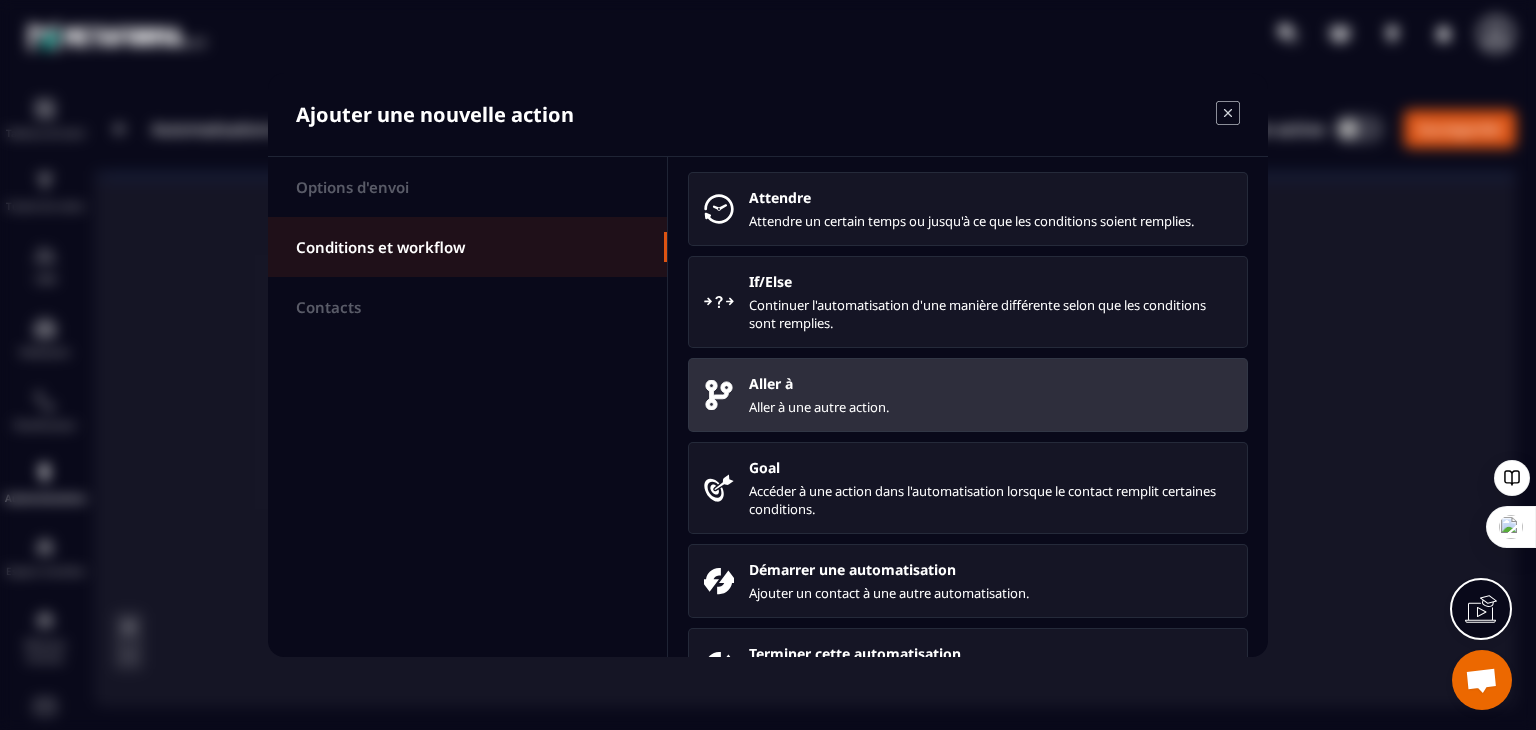 scroll, scrollTop: 43, scrollLeft: 0, axis: vertical 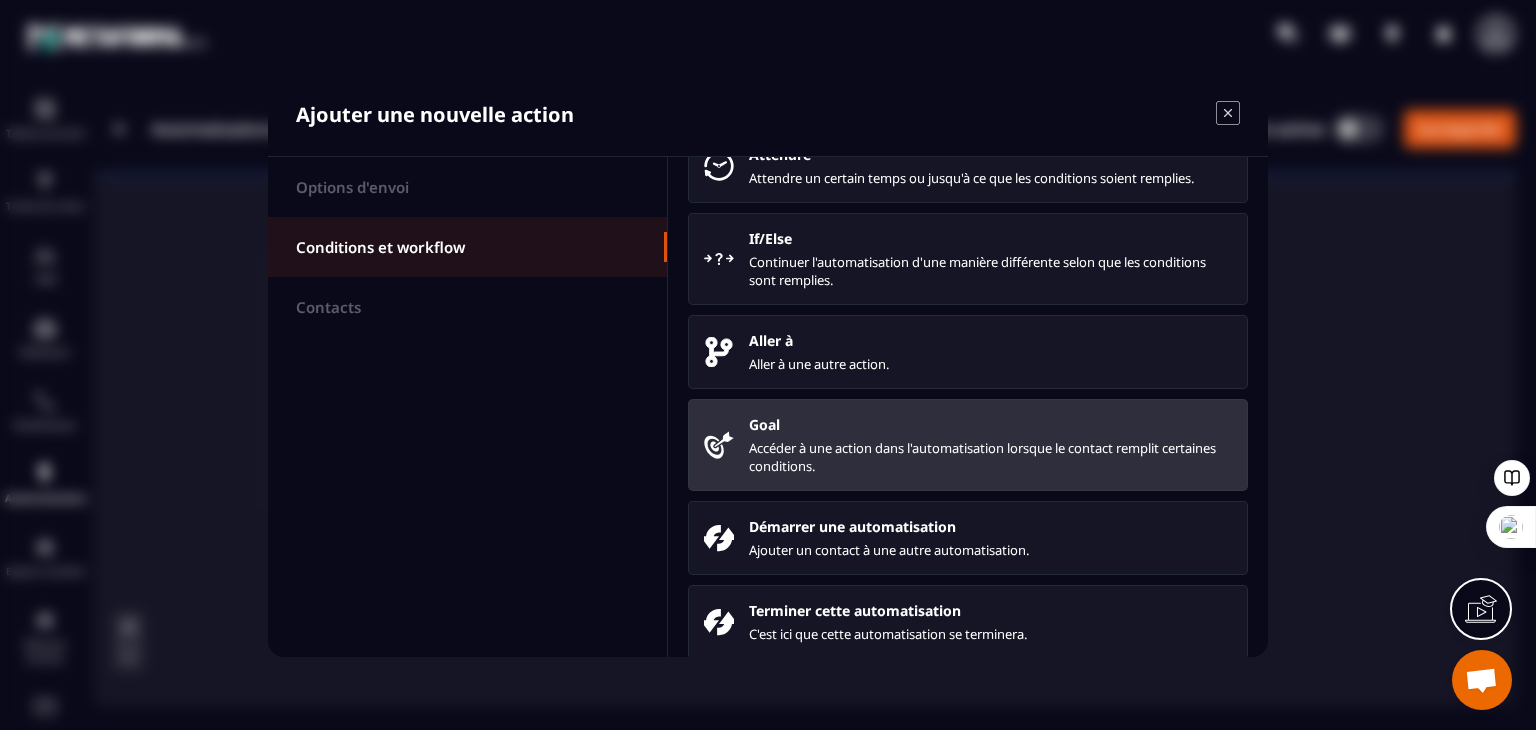 click on "Accéder à une action dans l'automatisation lorsque le contact remplit certaines conditions." at bounding box center [990, 457] 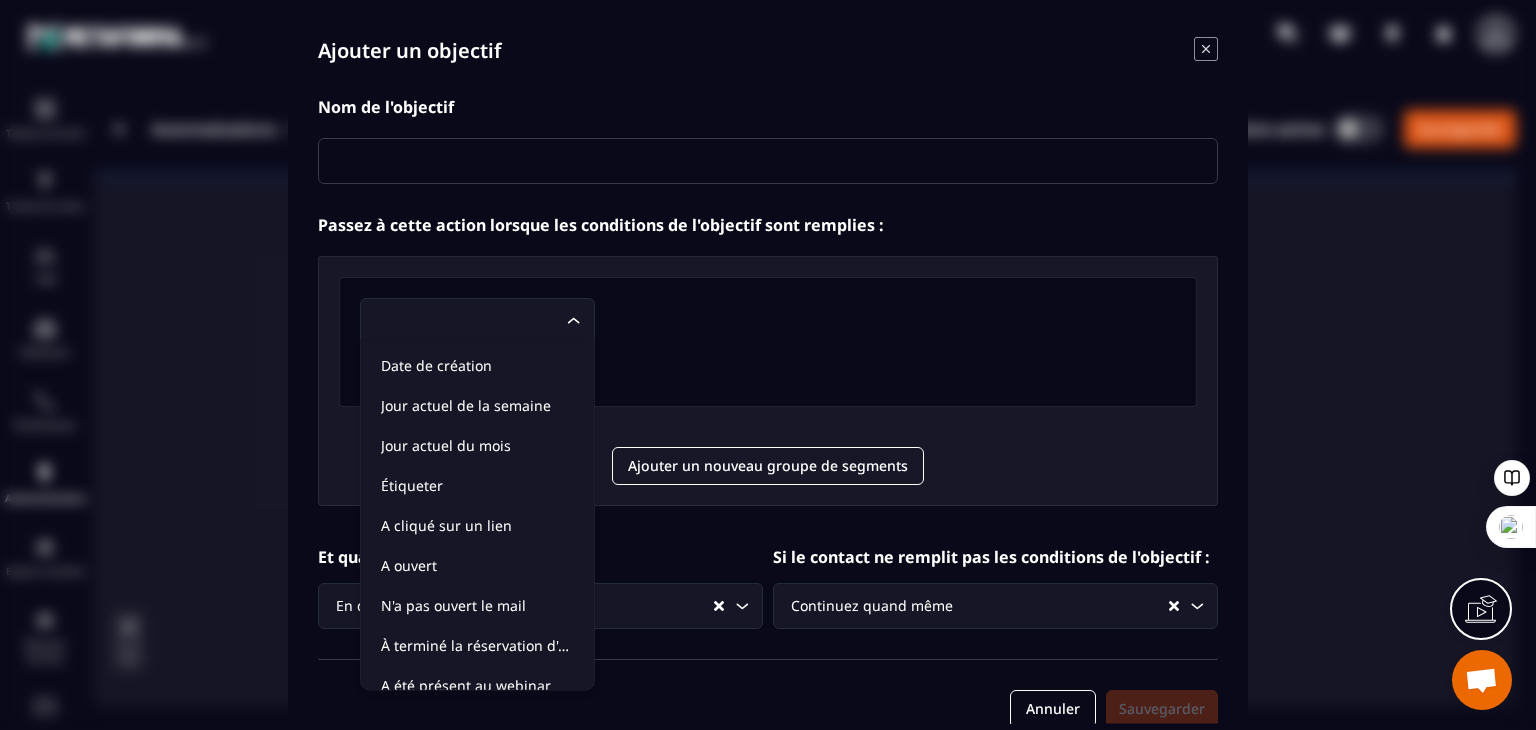 click on "Loading..." 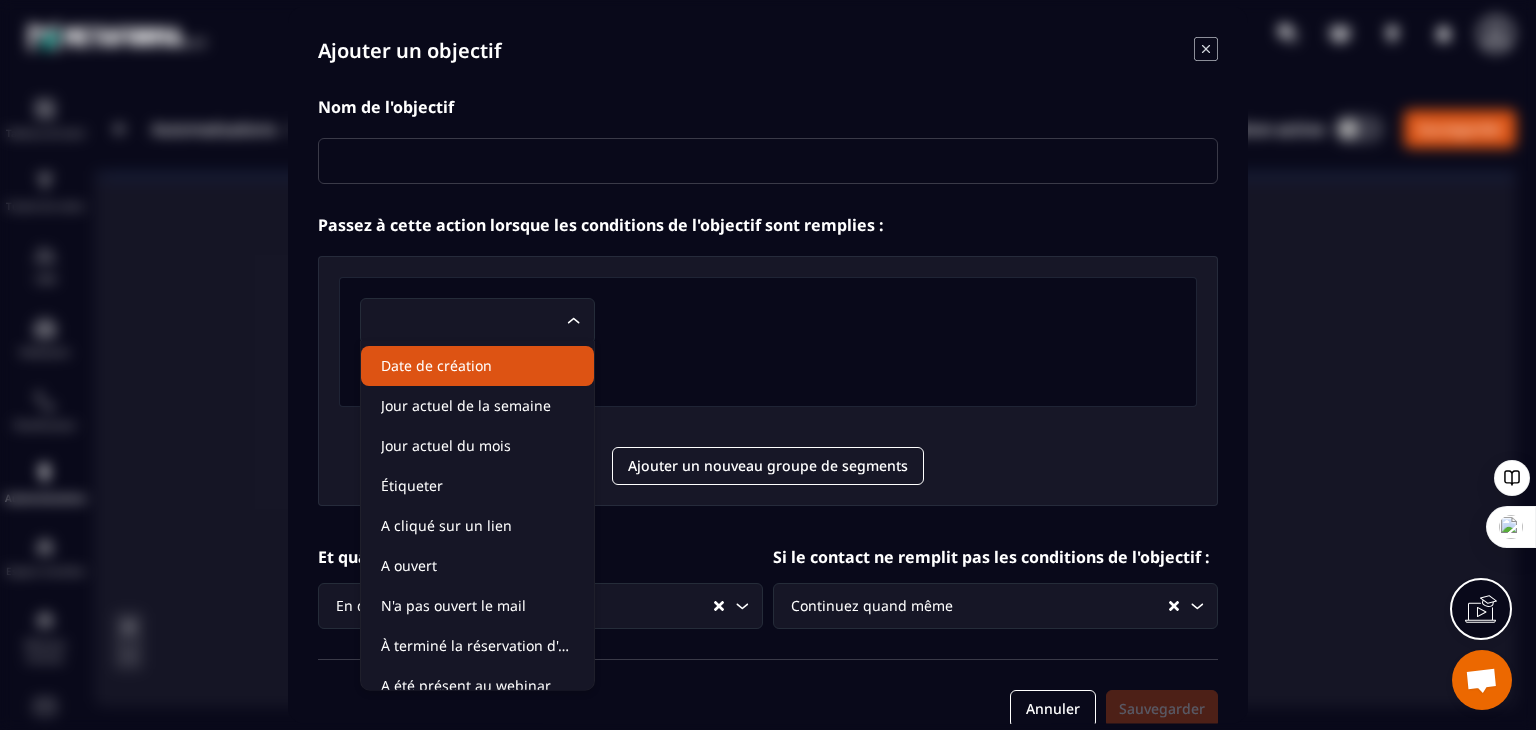 click on "Date de création" 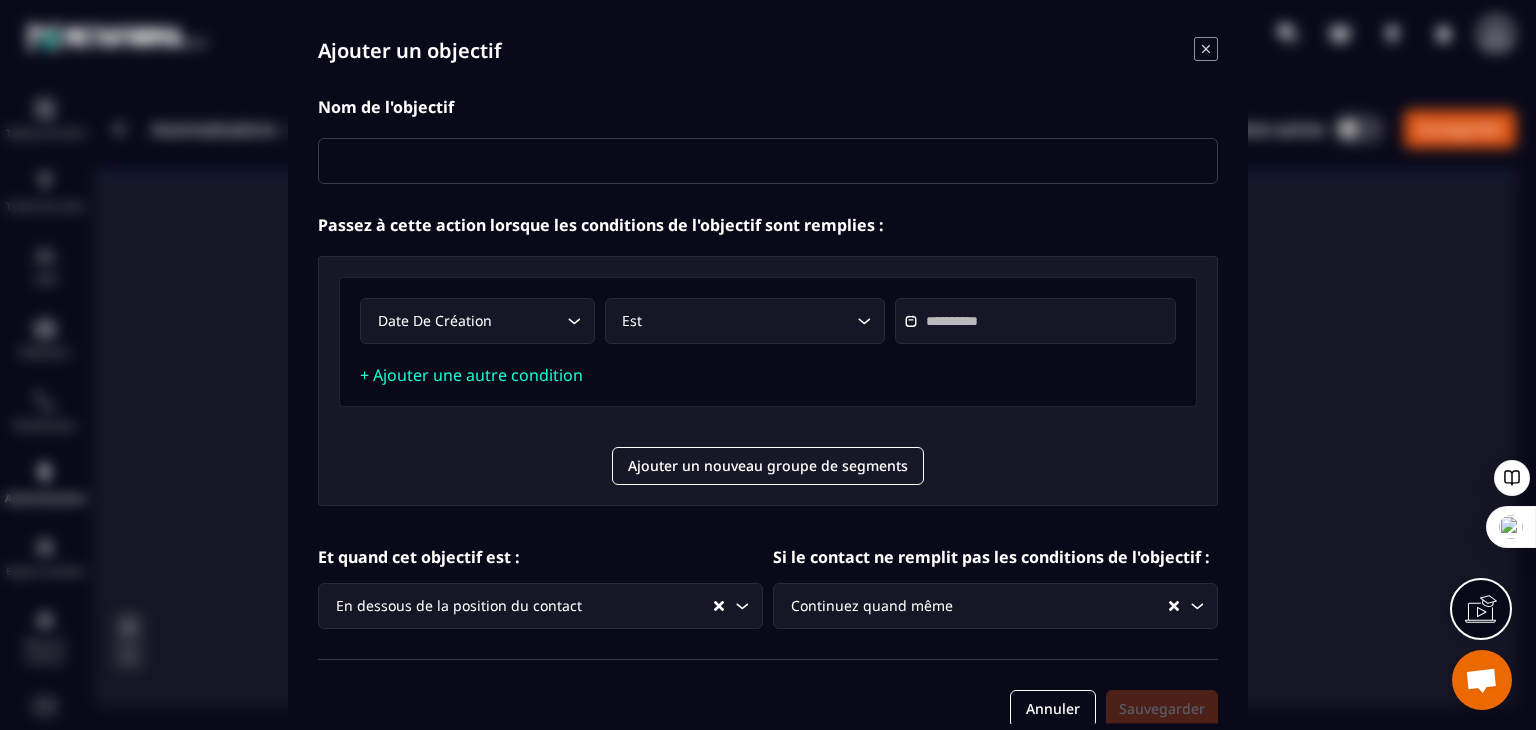 click on "Est Loading..." 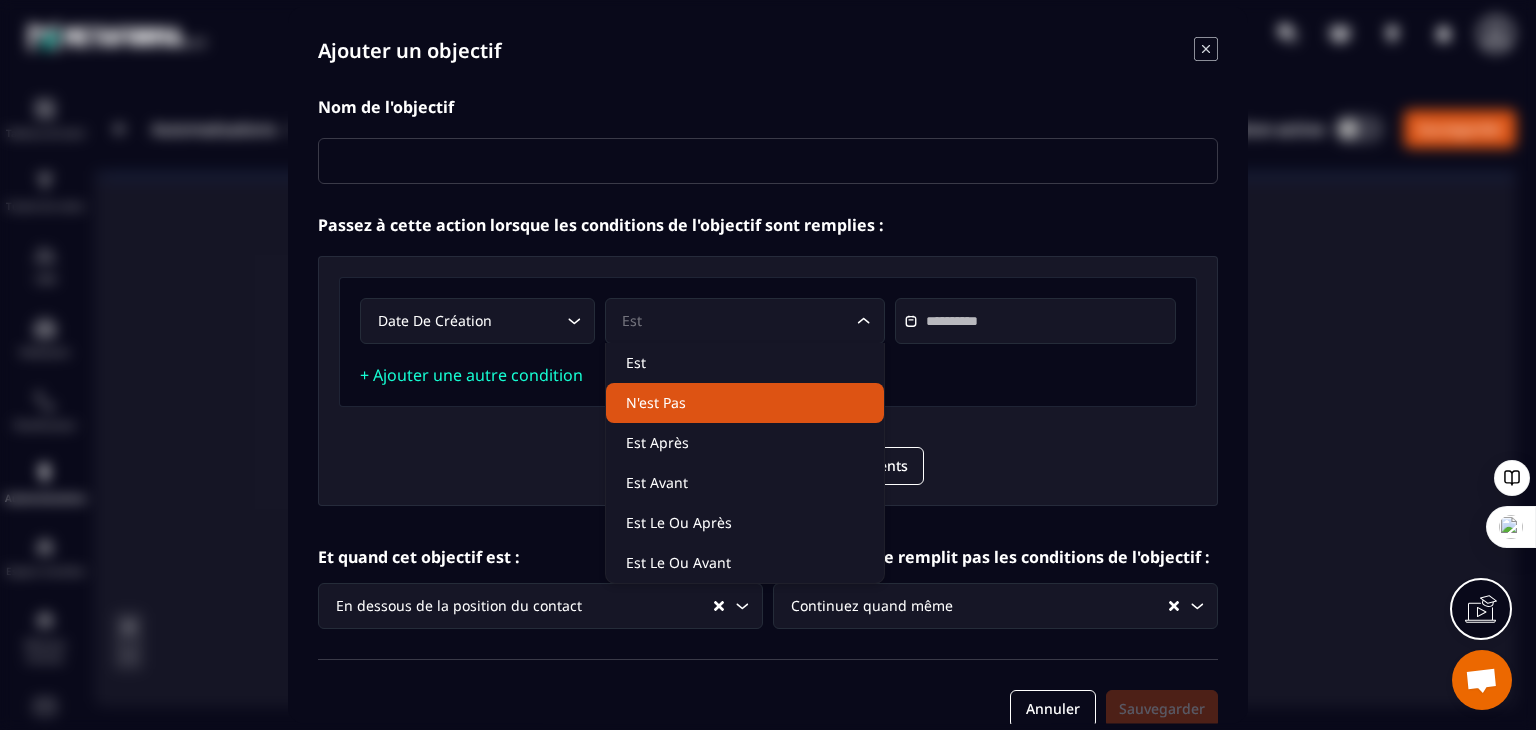 click on "N'est pas" 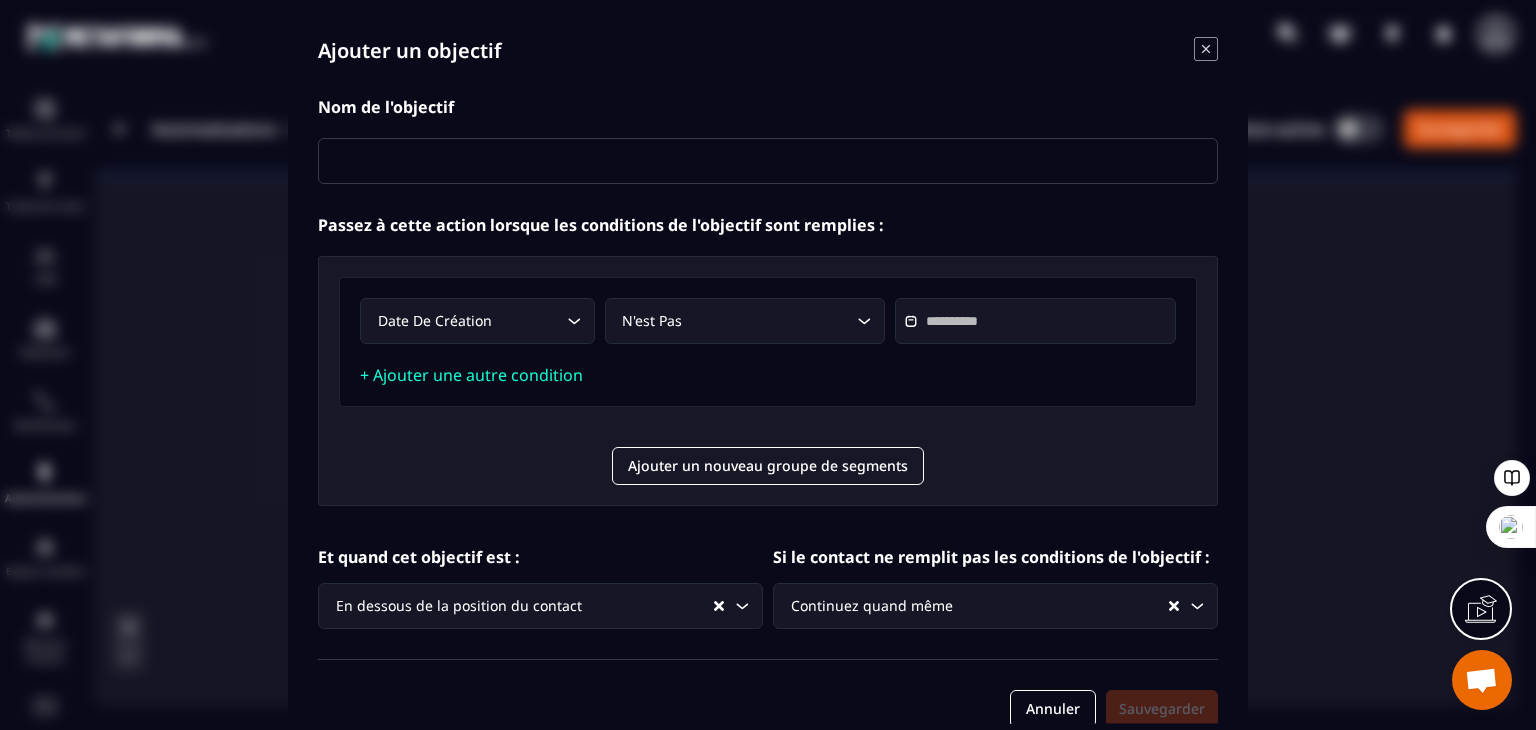 click on "Date de création Loading... N'est pas Loading...  + Ajouter une autre condition" at bounding box center [768, 342] 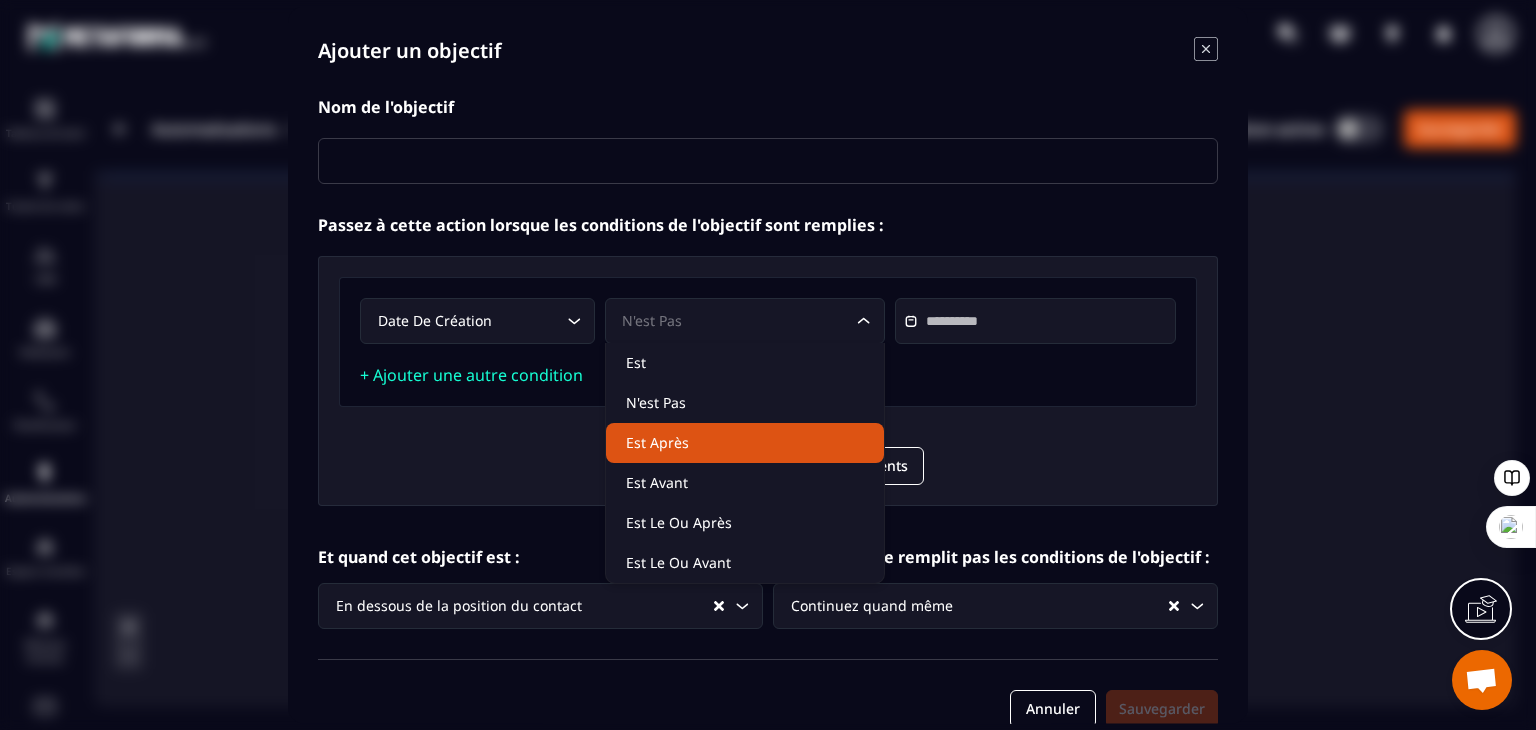 click on "Est après" 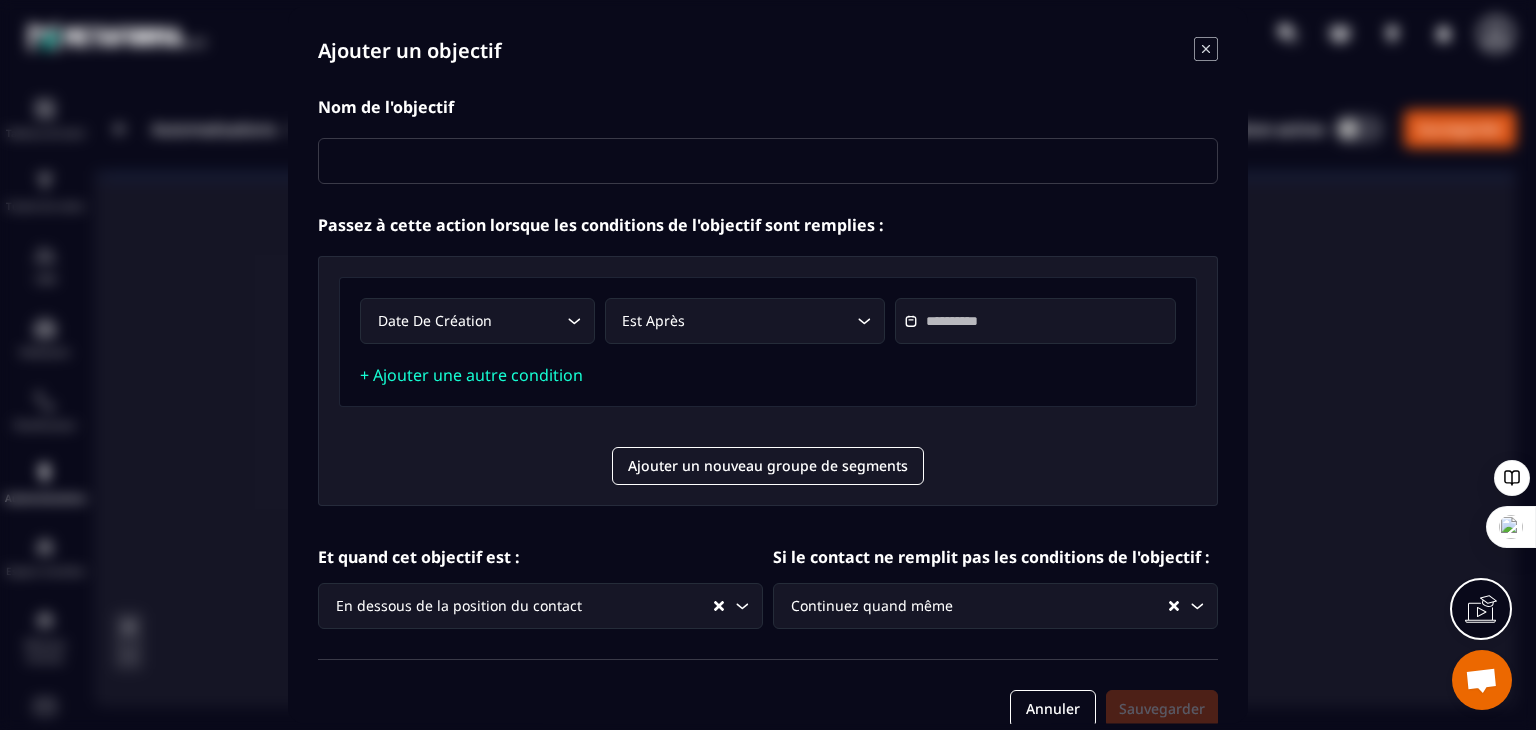 click 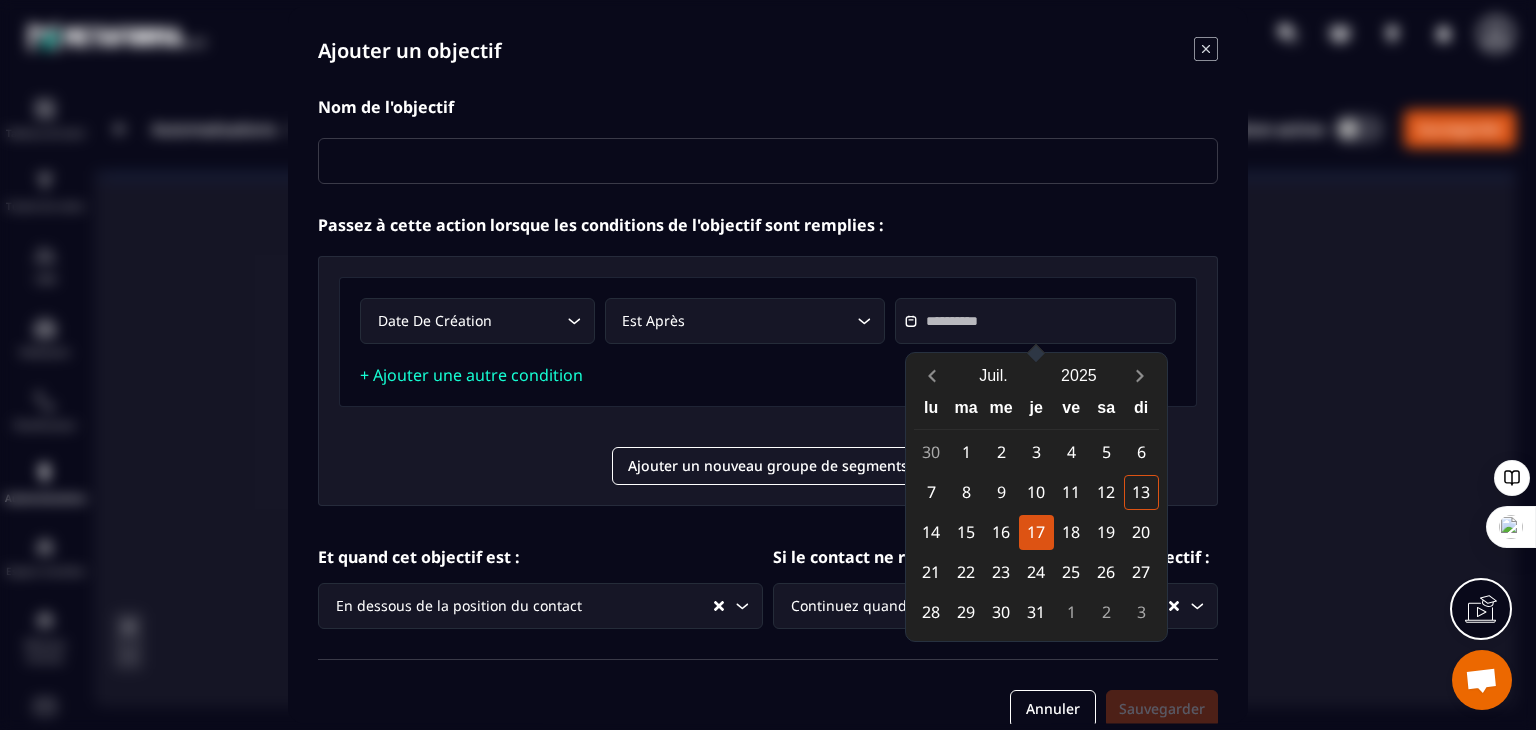 click on "17" at bounding box center (1036, 532) 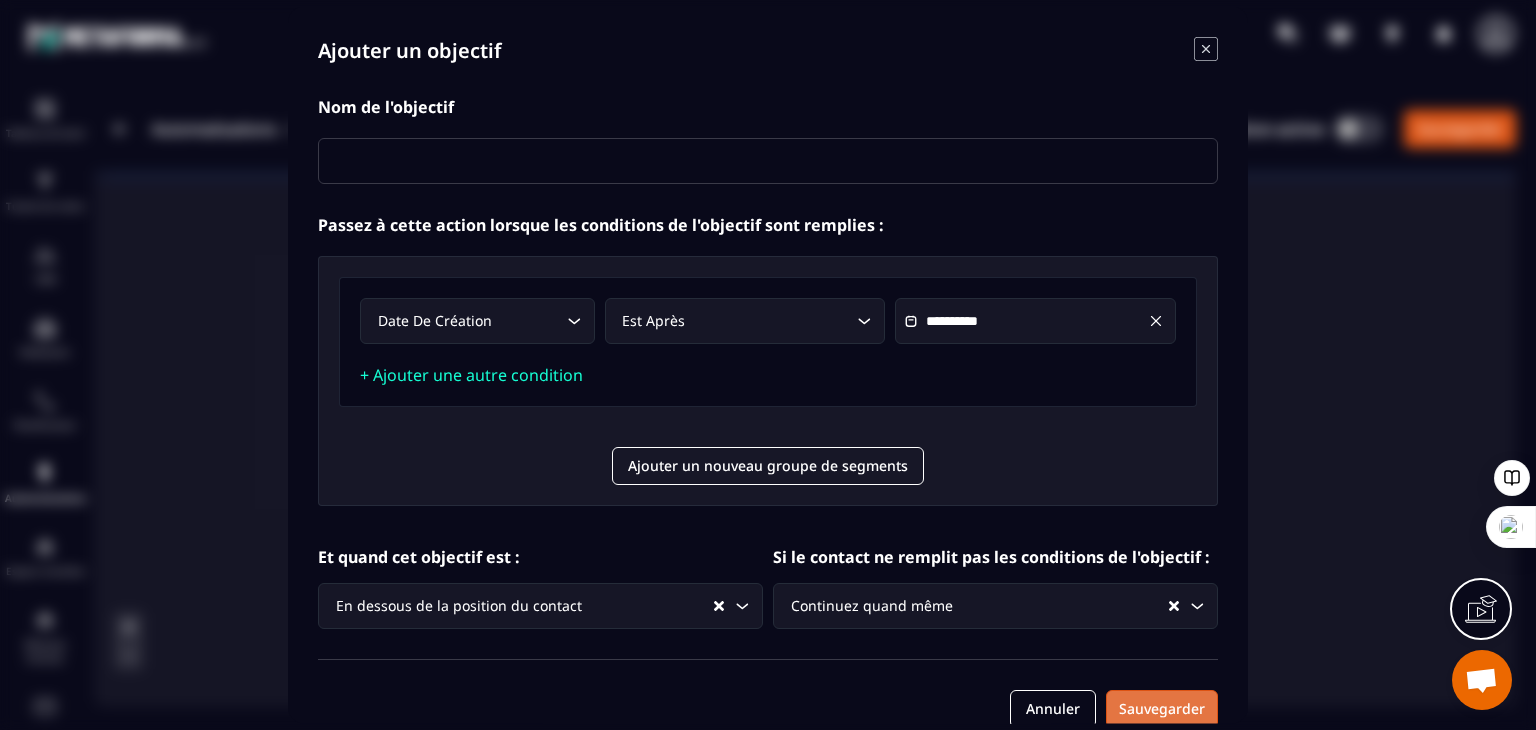 click on "Sauvegarder" at bounding box center [1162, 709] 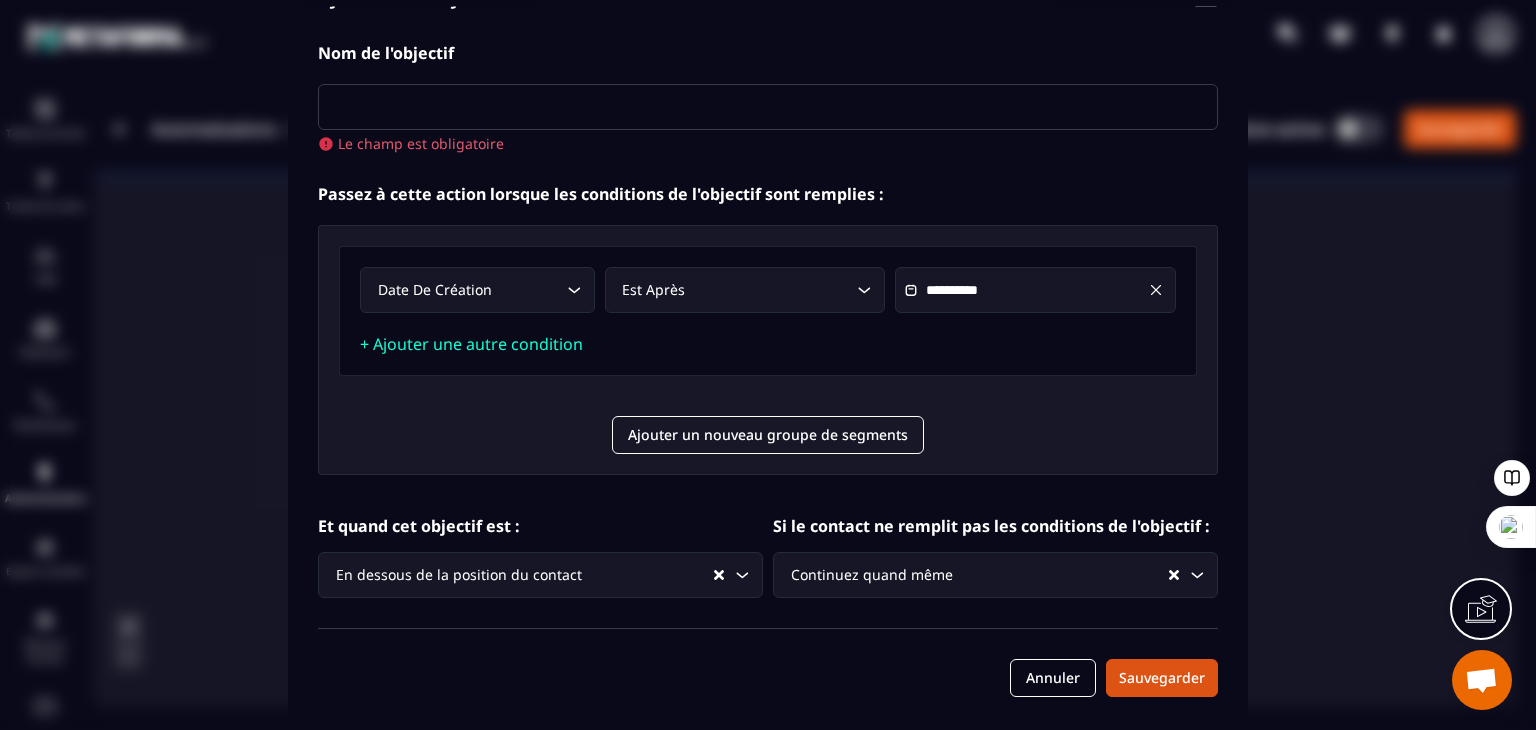scroll, scrollTop: 52, scrollLeft: 0, axis: vertical 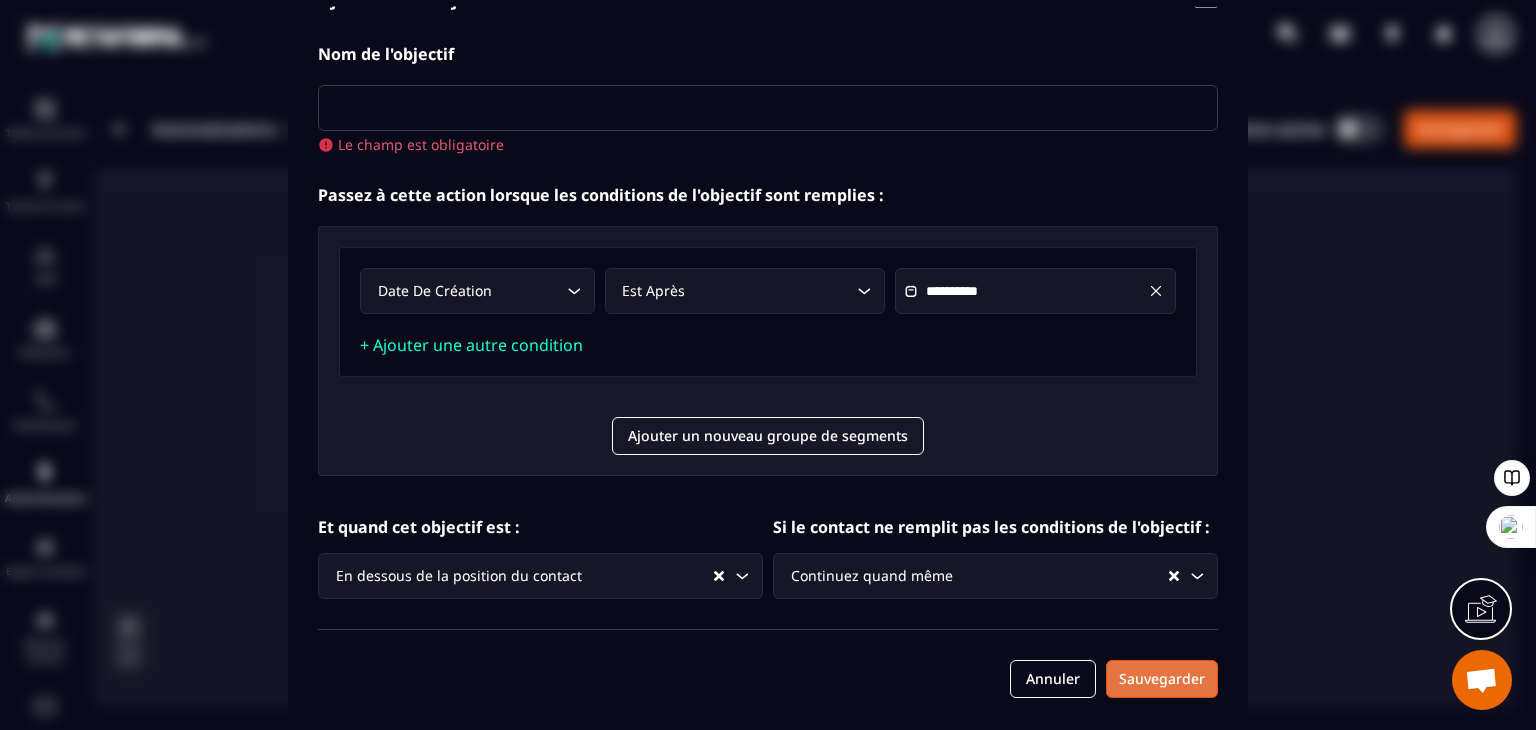 click on "Sauvegarder" at bounding box center (1162, 680) 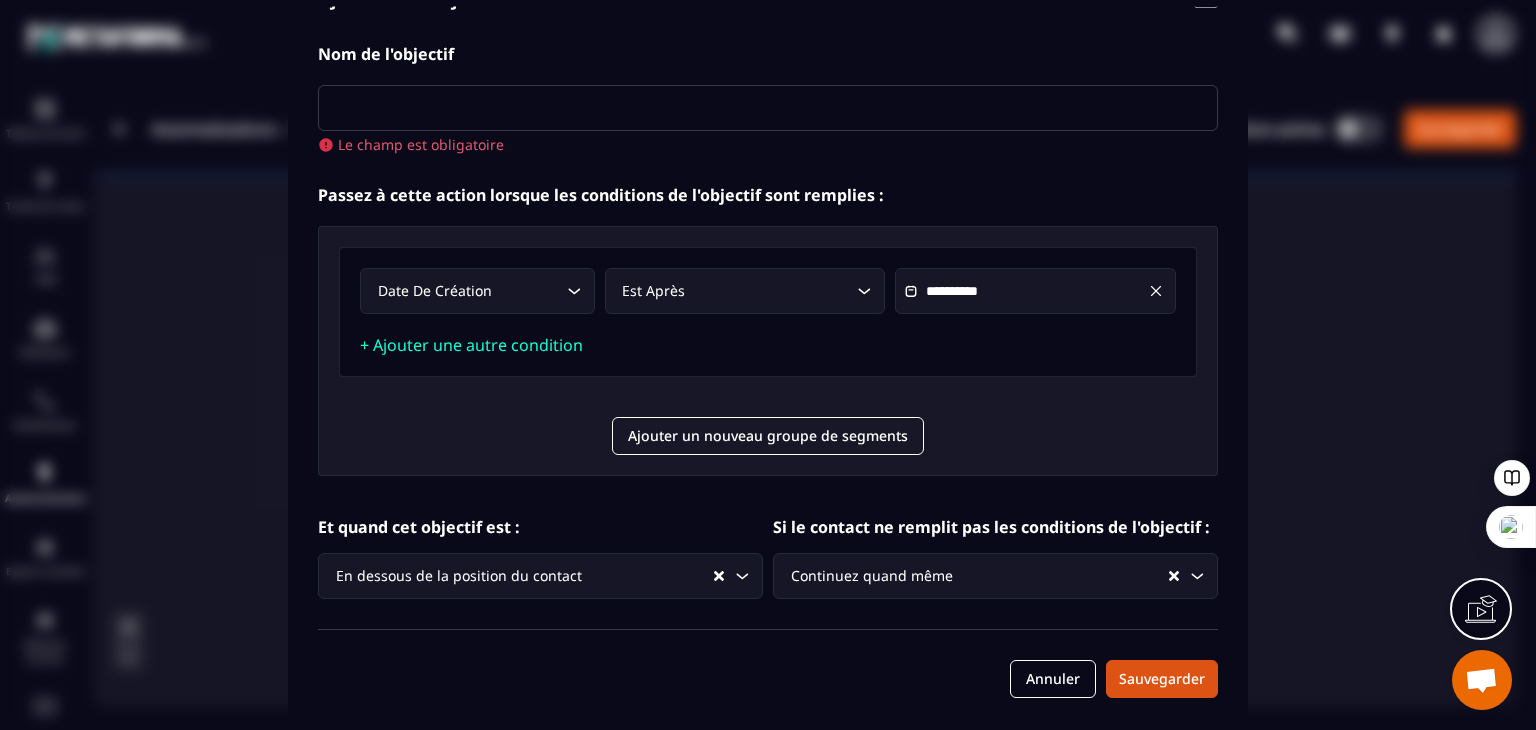 click at bounding box center [768, 109] 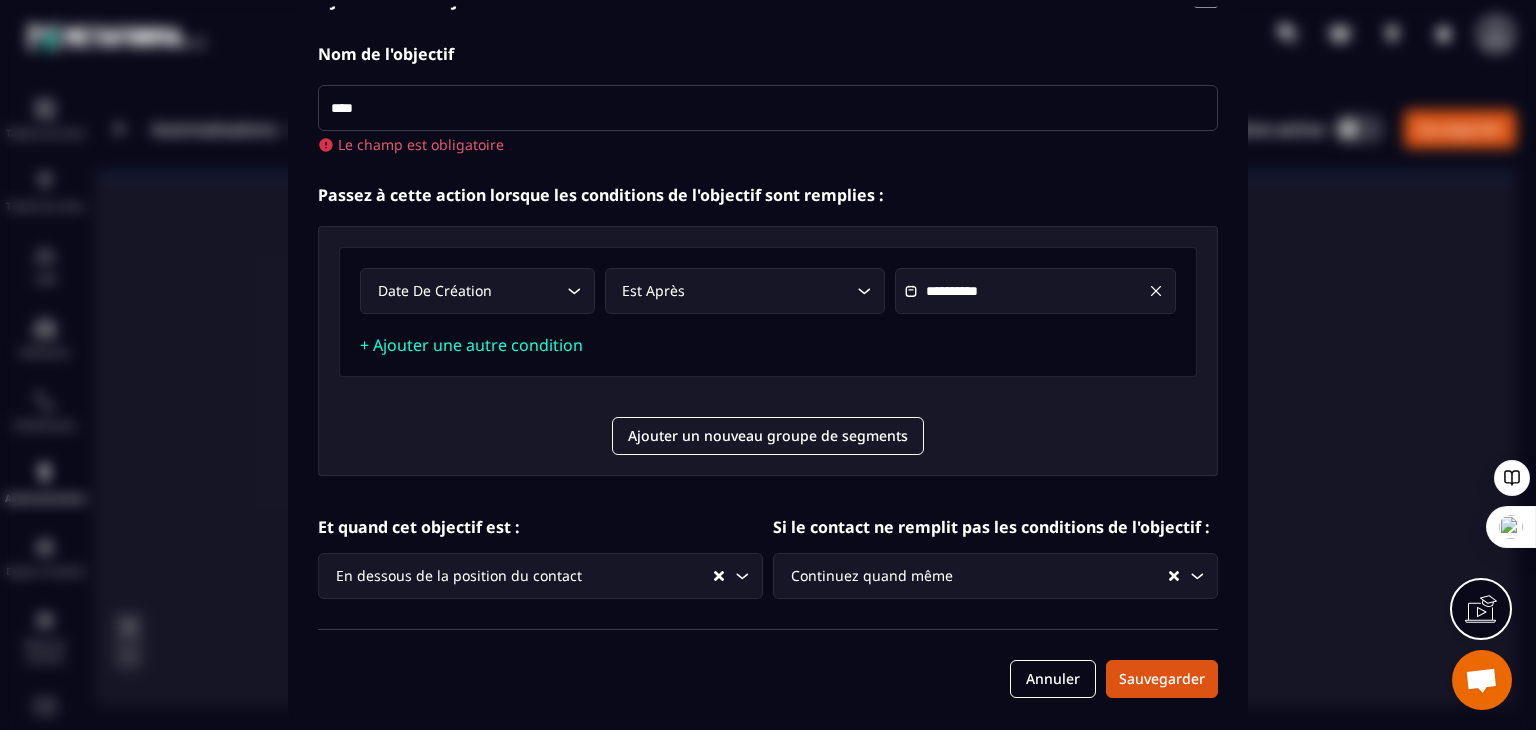 type on "*****" 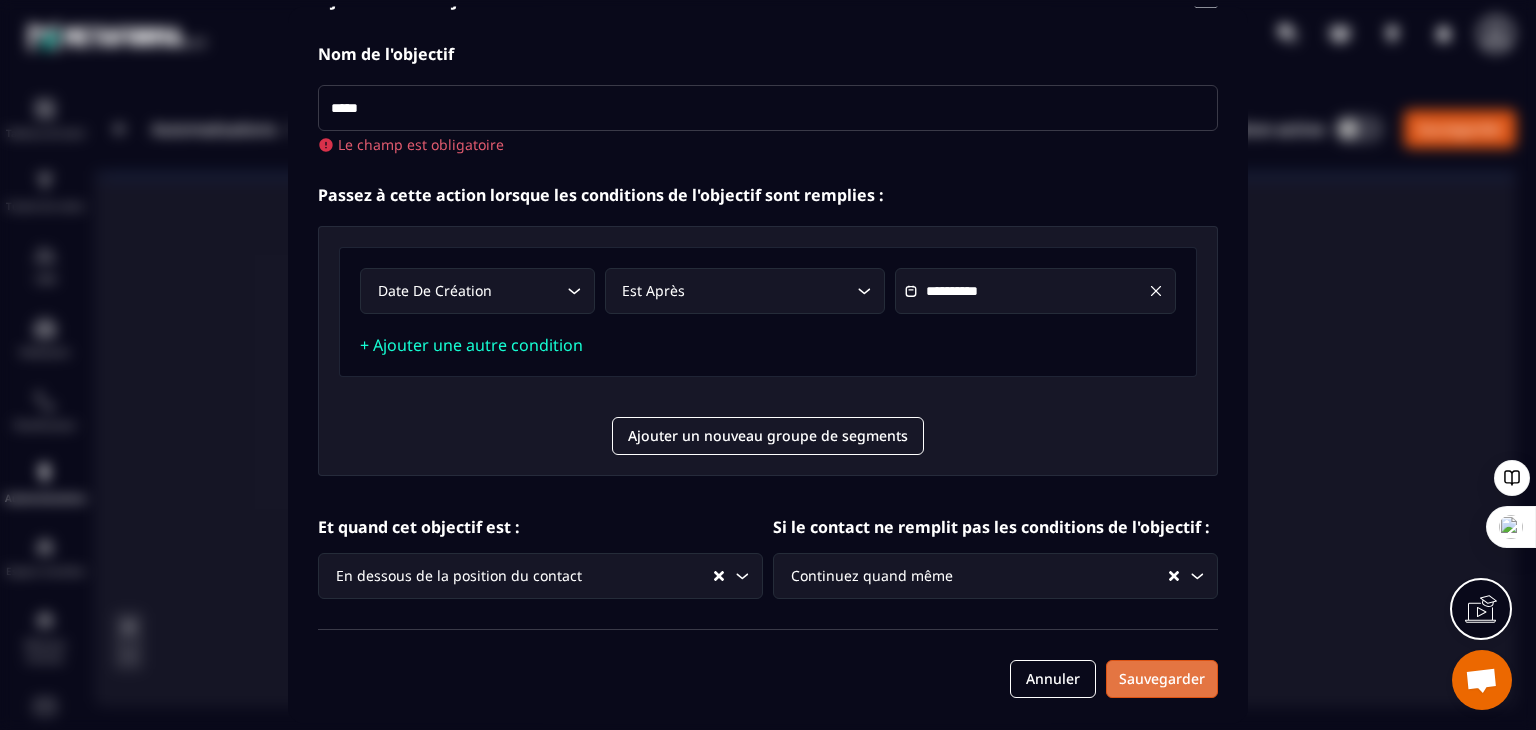 click on "Sauvegarder" at bounding box center [1162, 680] 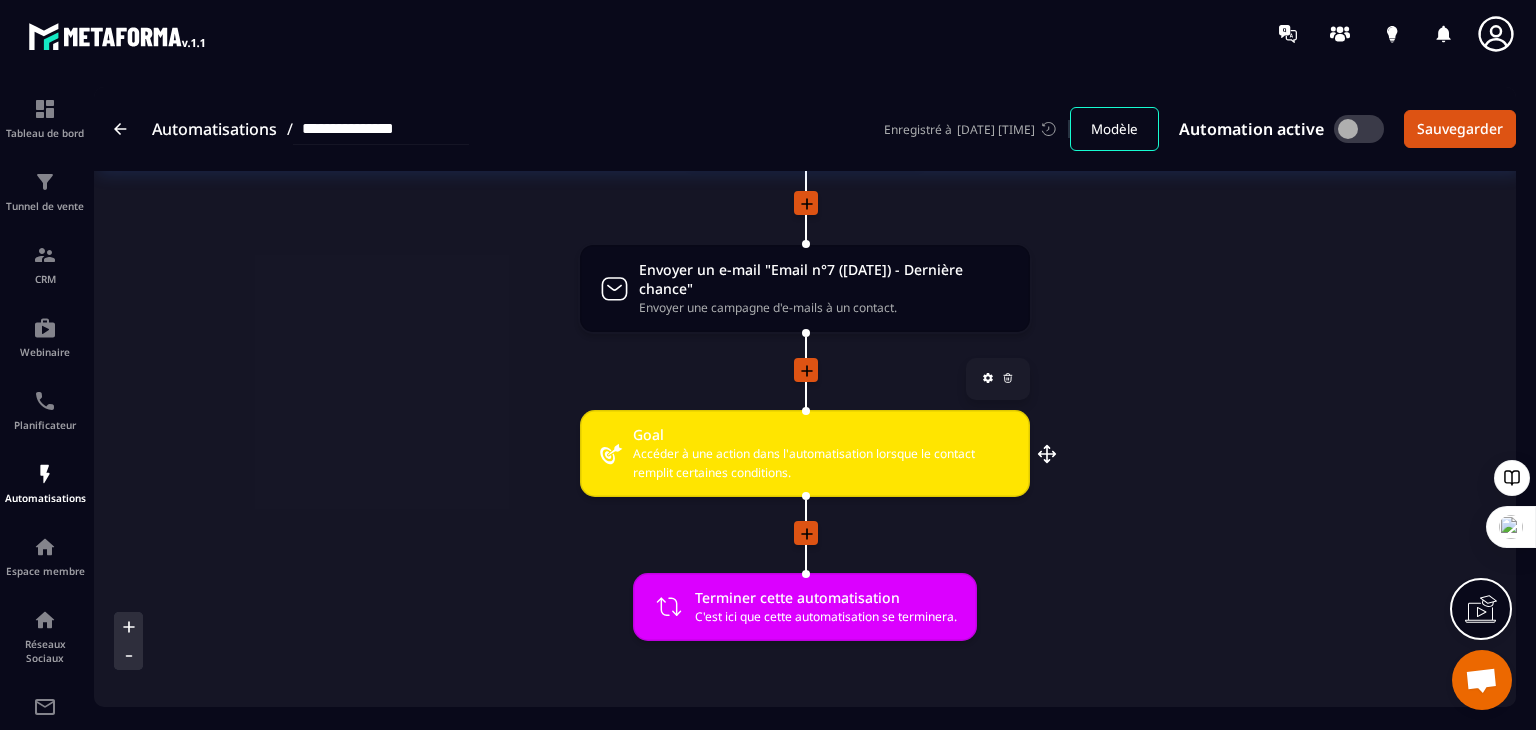 scroll, scrollTop: 1995, scrollLeft: 0, axis: vertical 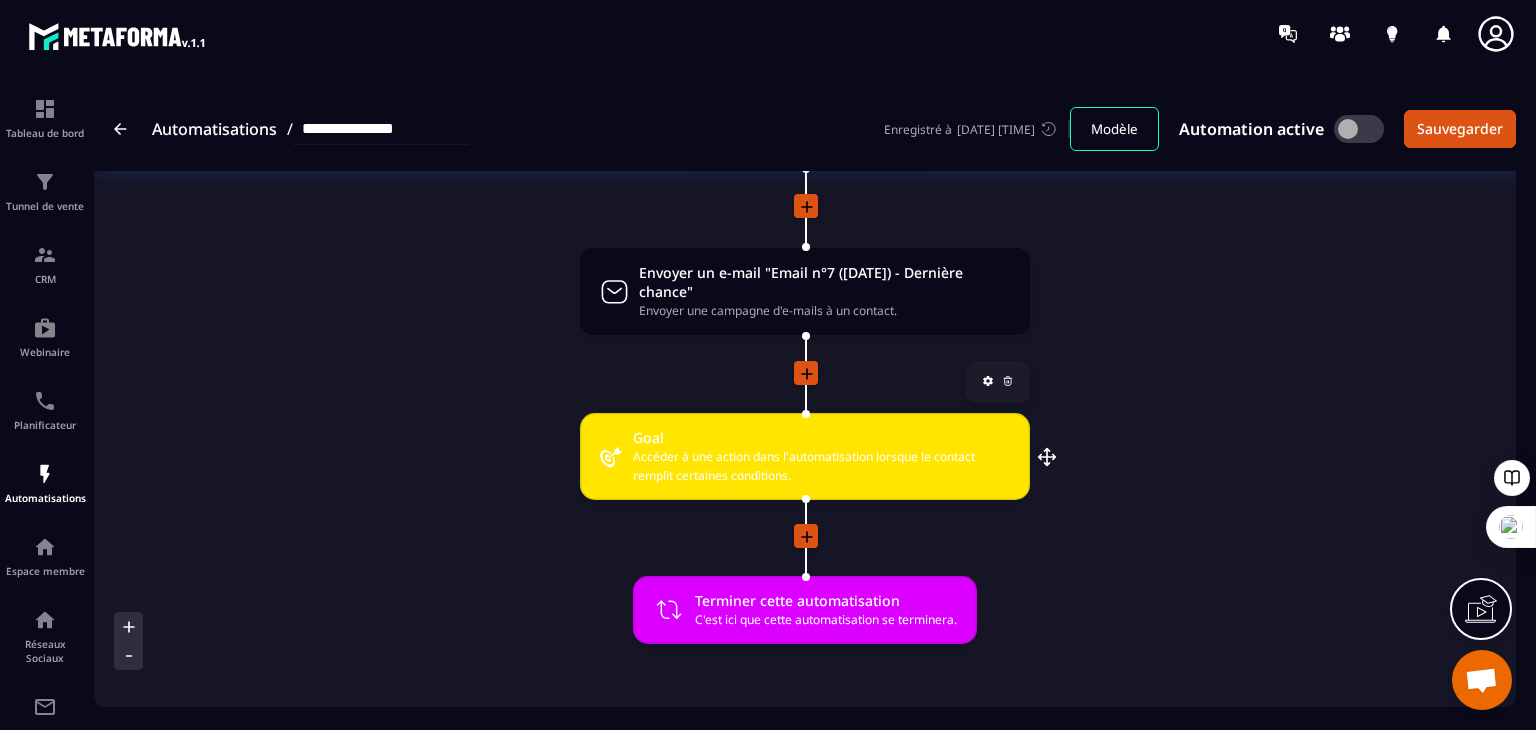 click on "Accéder à une action dans l'automatisation lorsque le contact remplit certaines conditions." at bounding box center [821, 466] 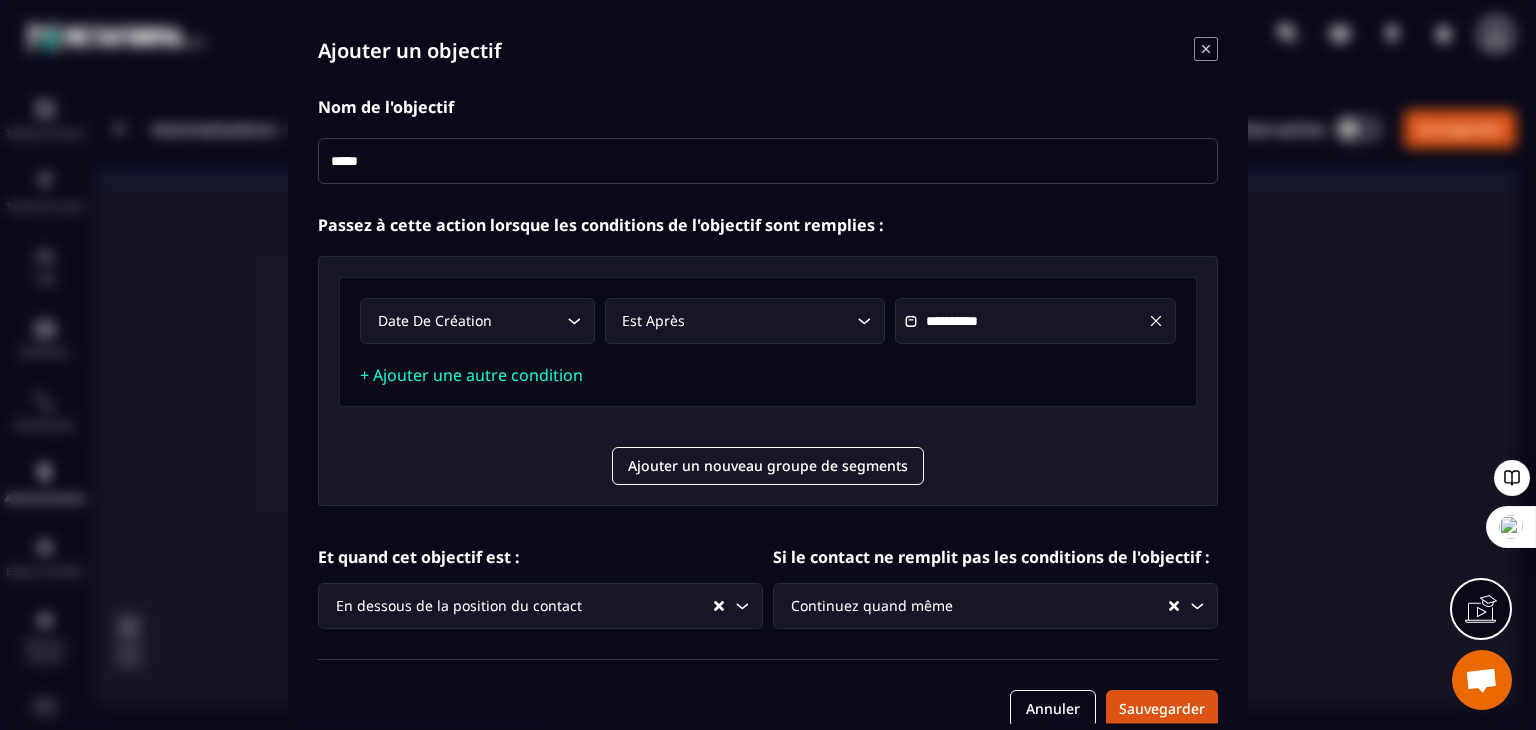click 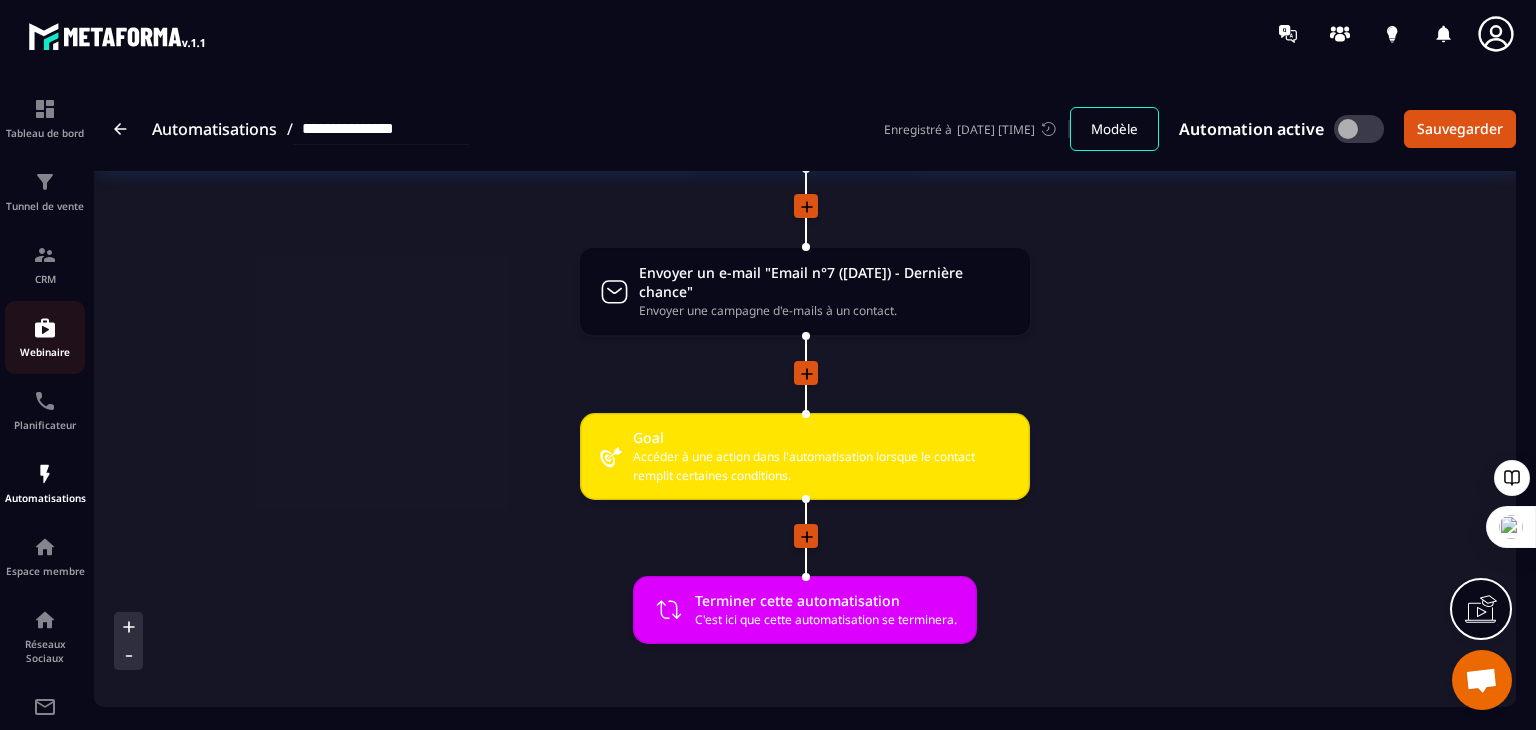 click on "Webinaire" at bounding box center (45, 337) 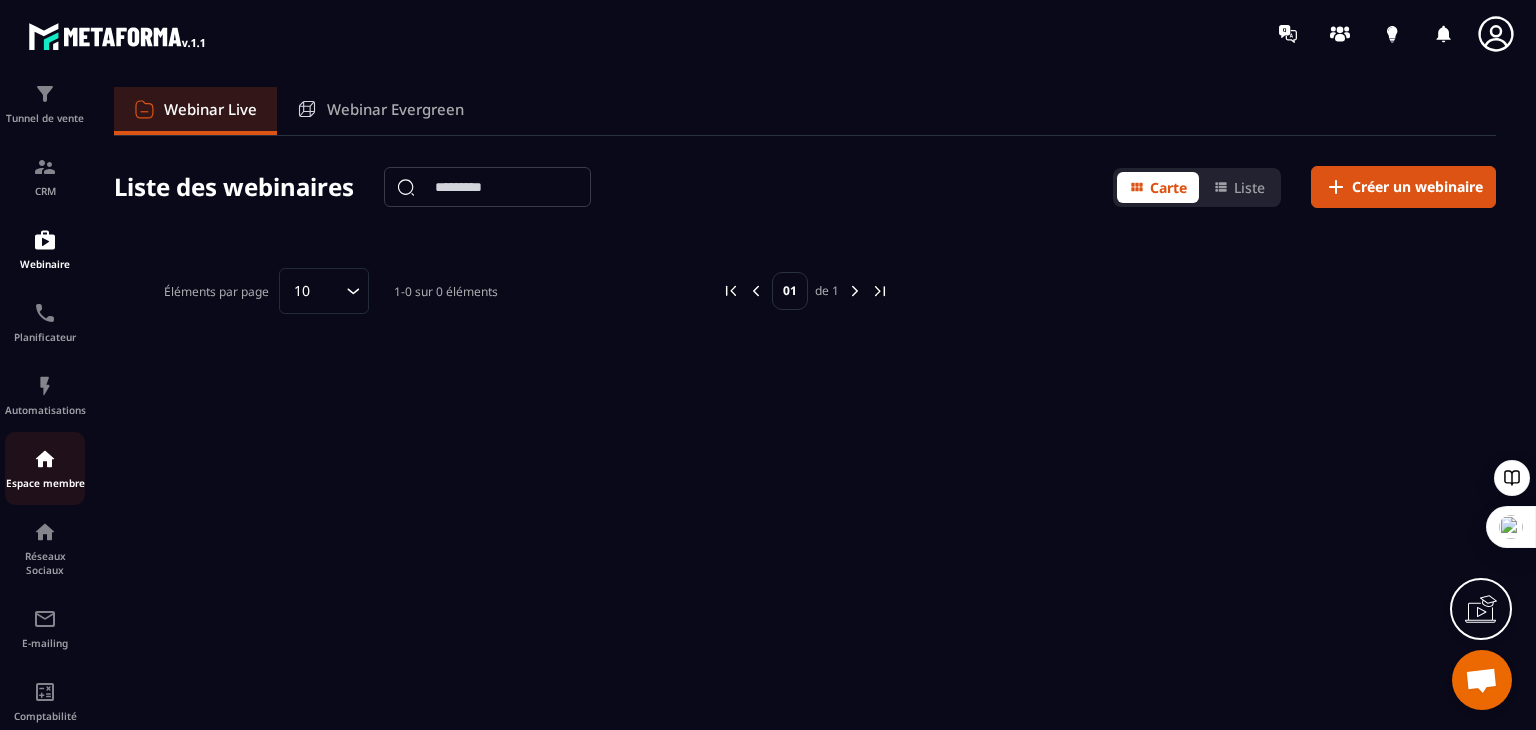 scroll, scrollTop: 88, scrollLeft: 0, axis: vertical 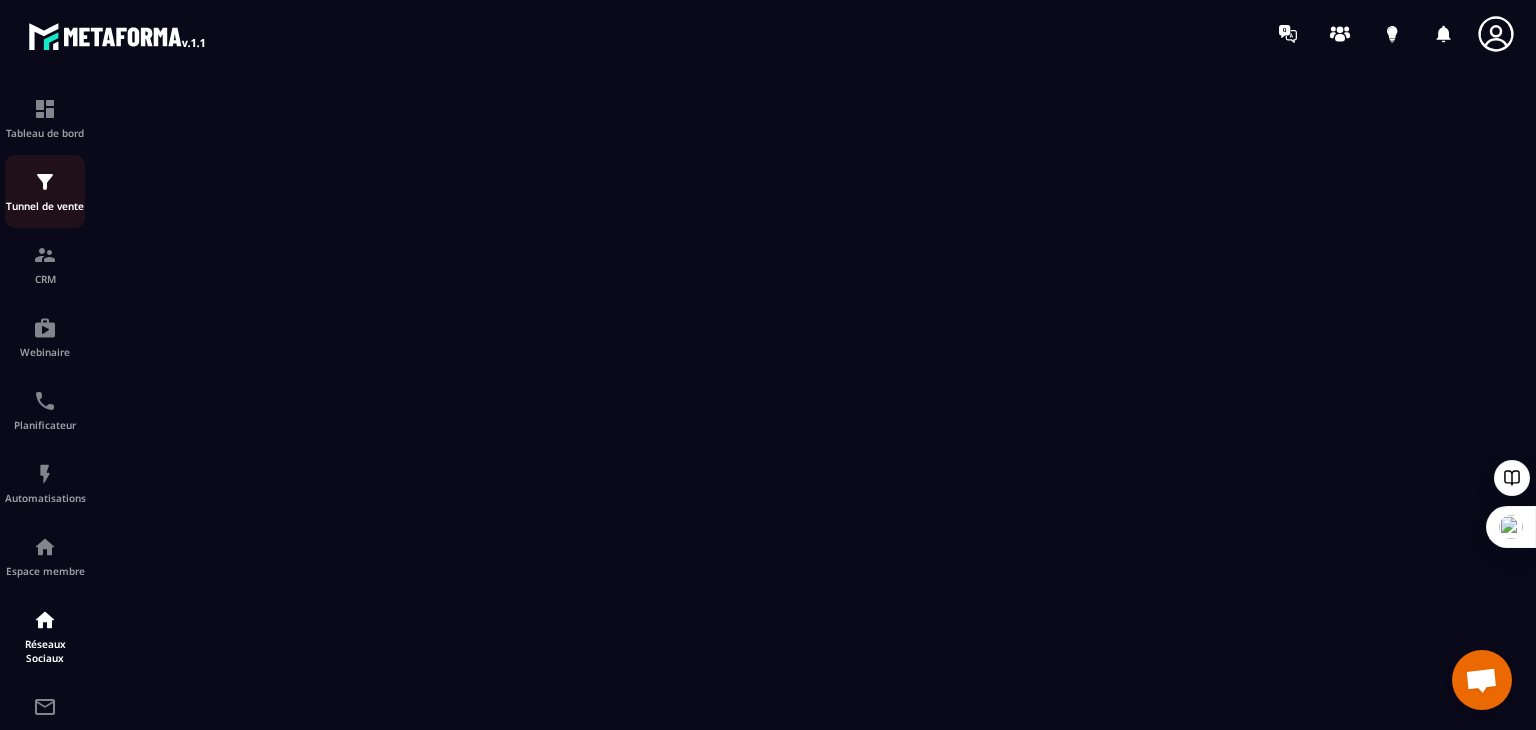 click at bounding box center (45, 182) 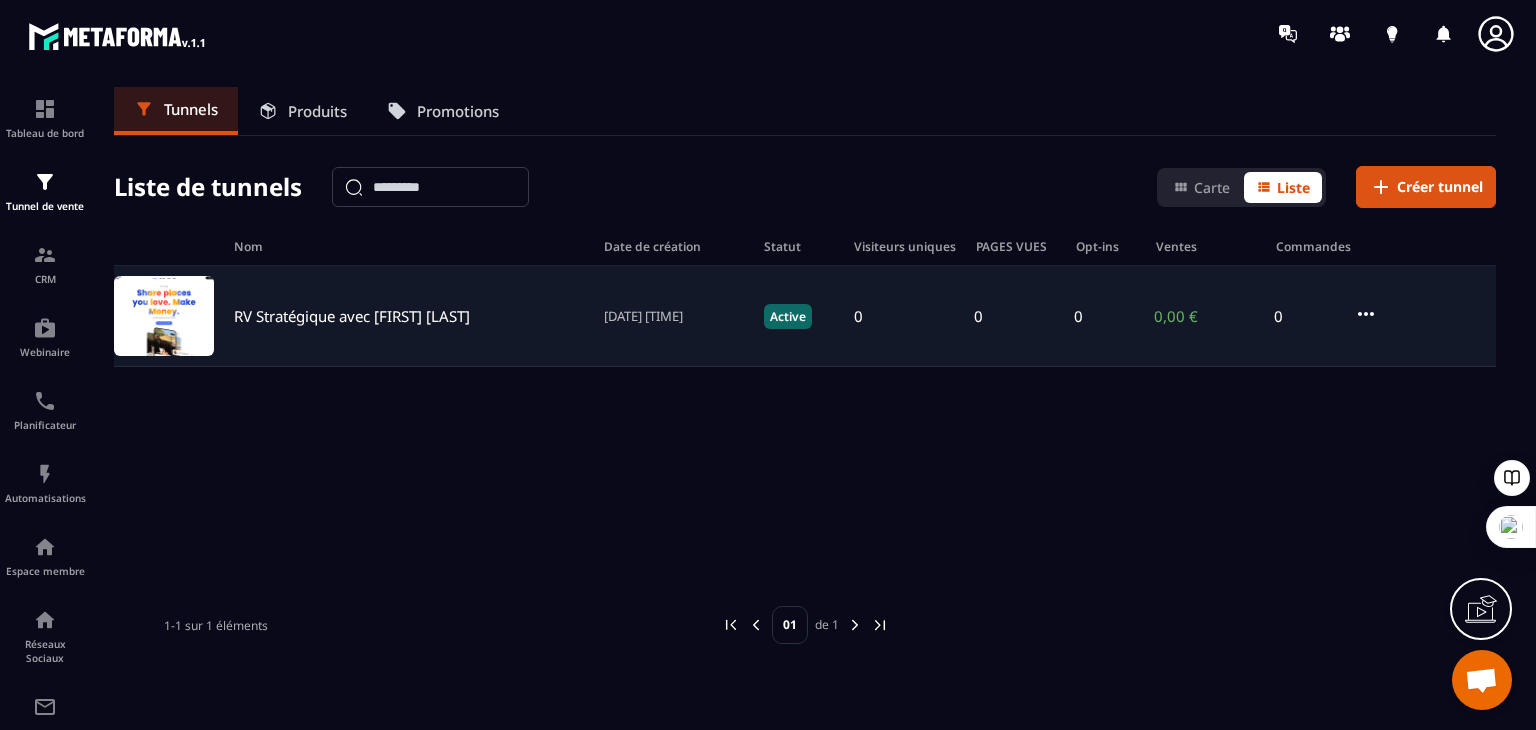click on "RV Stratégique avec [FIRST] [LAST]" at bounding box center (352, 316) 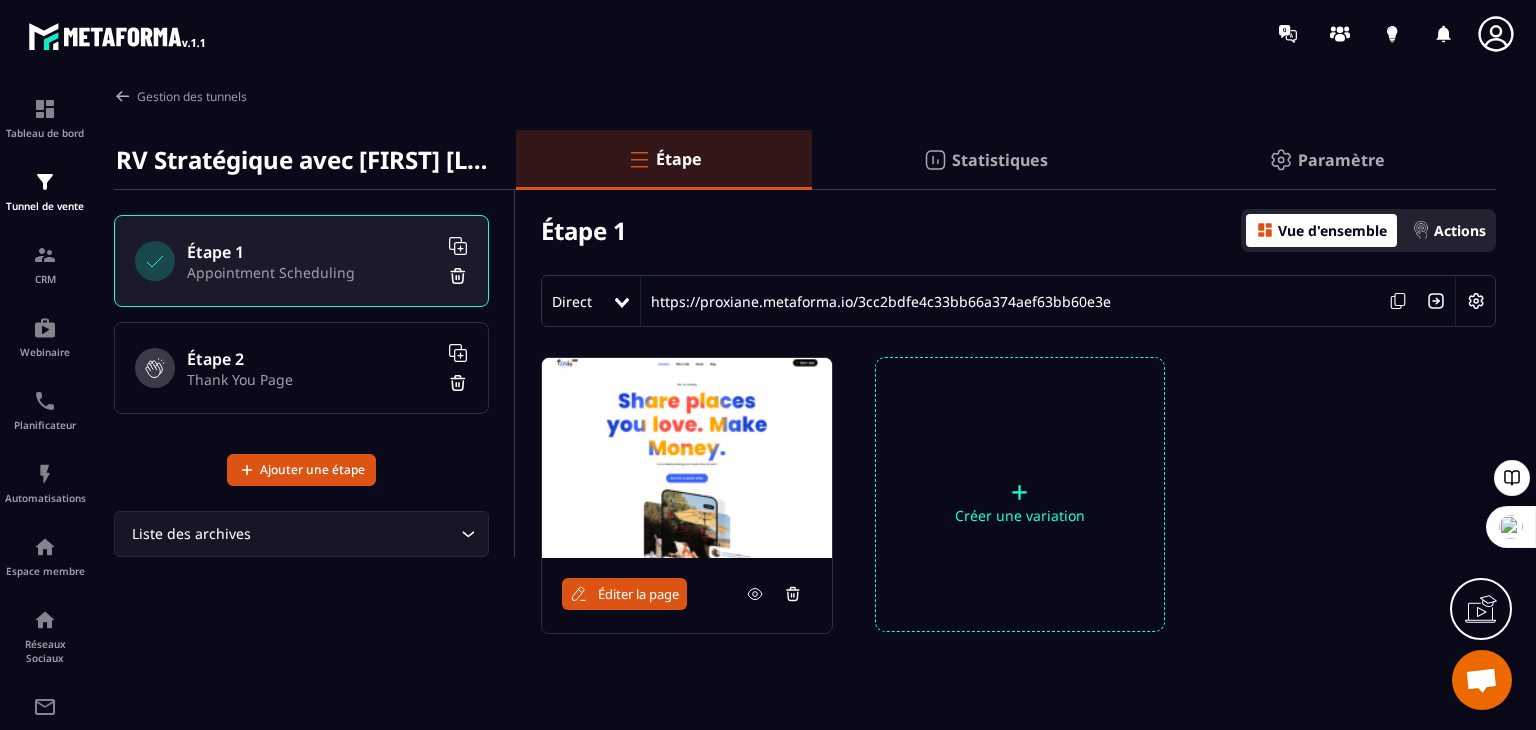 click at bounding box center (687, 458) 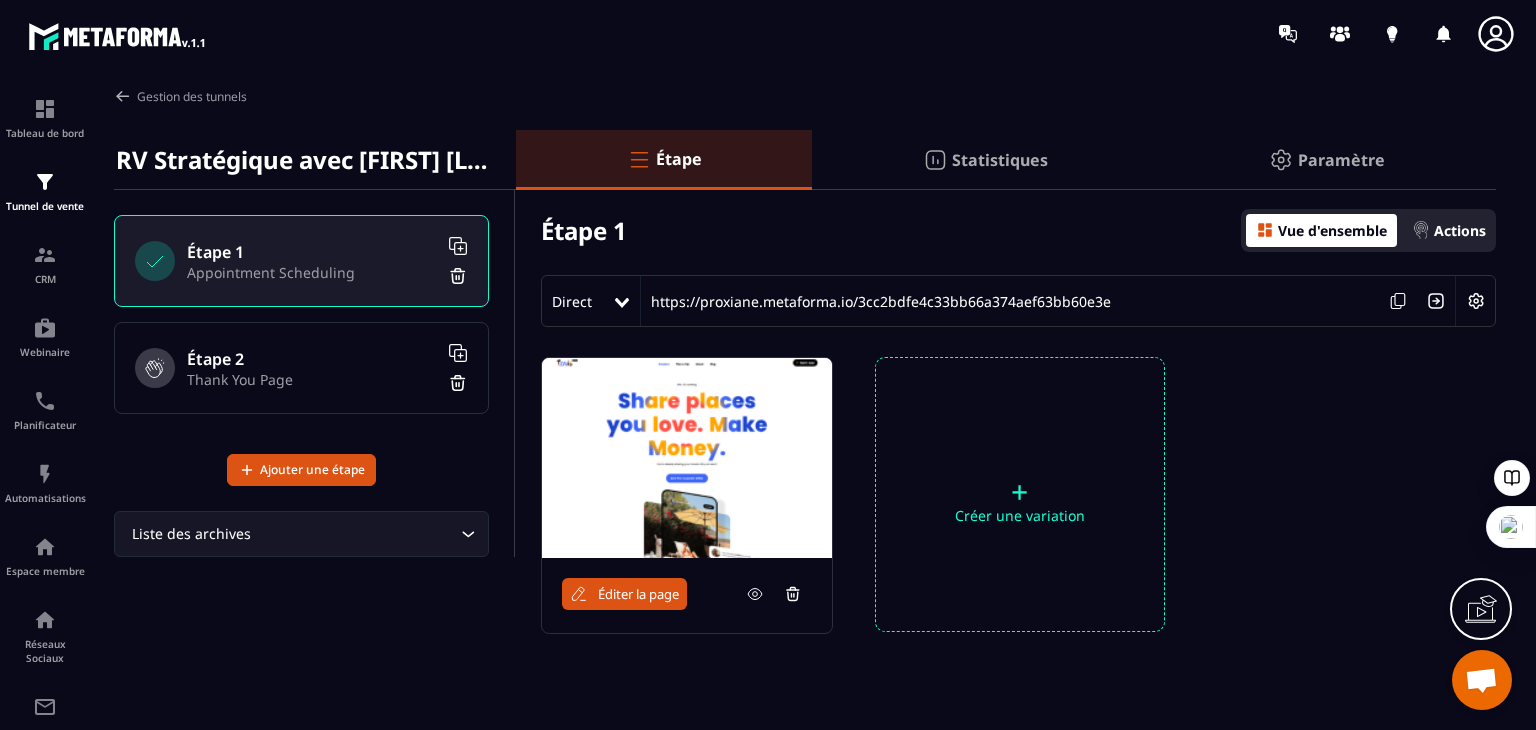 click on "Éditer la page" at bounding box center [638, 594] 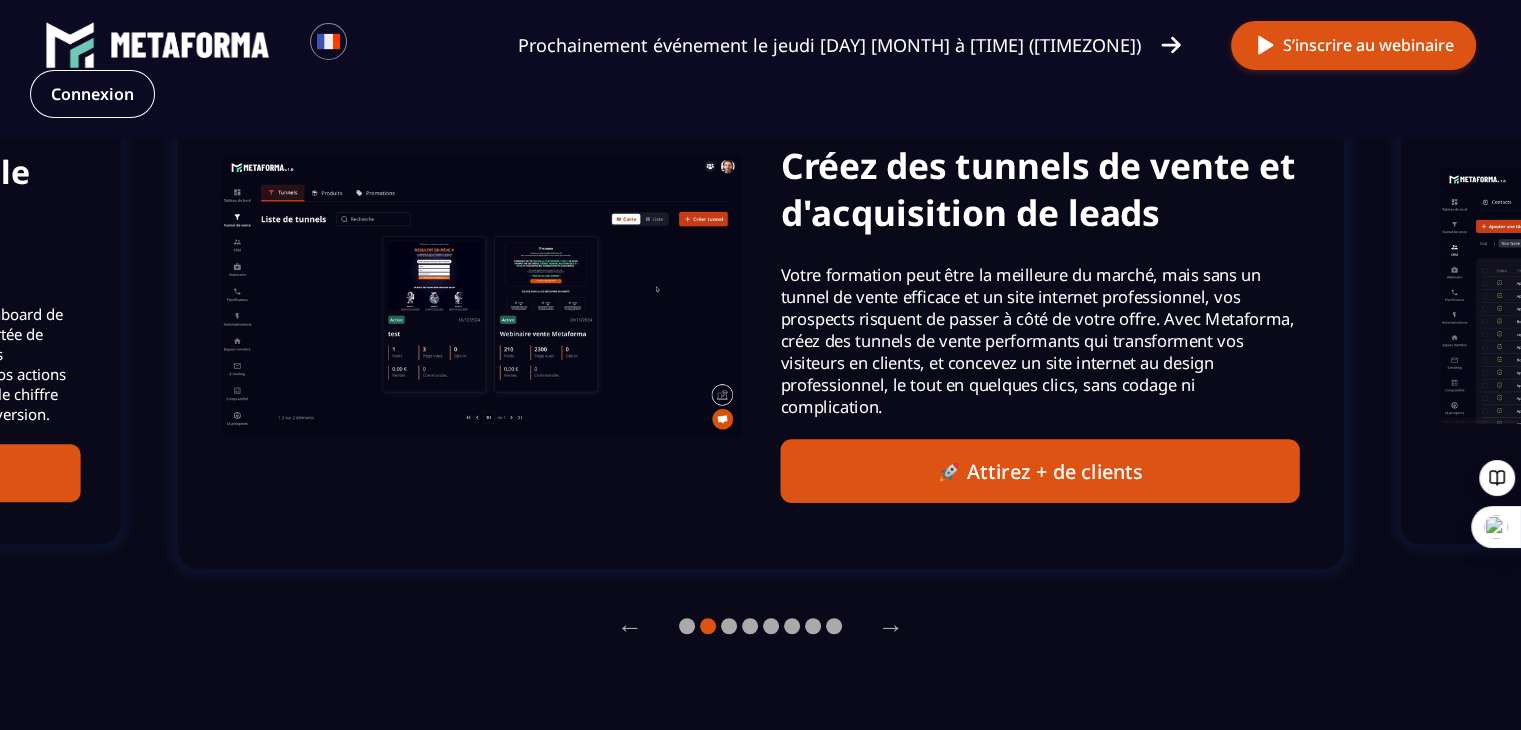 scroll, scrollTop: 0, scrollLeft: 0, axis: both 